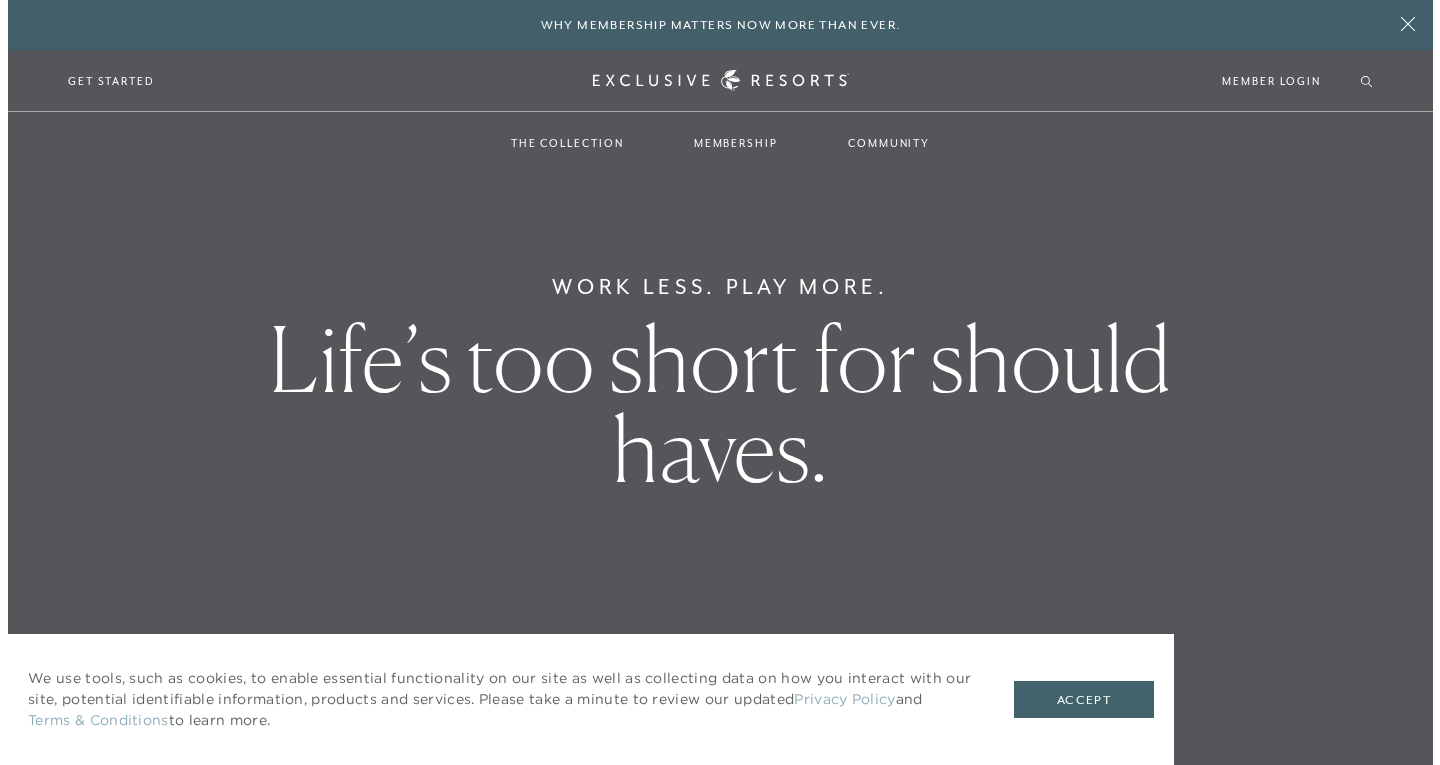 scroll, scrollTop: 0, scrollLeft: 0, axis: both 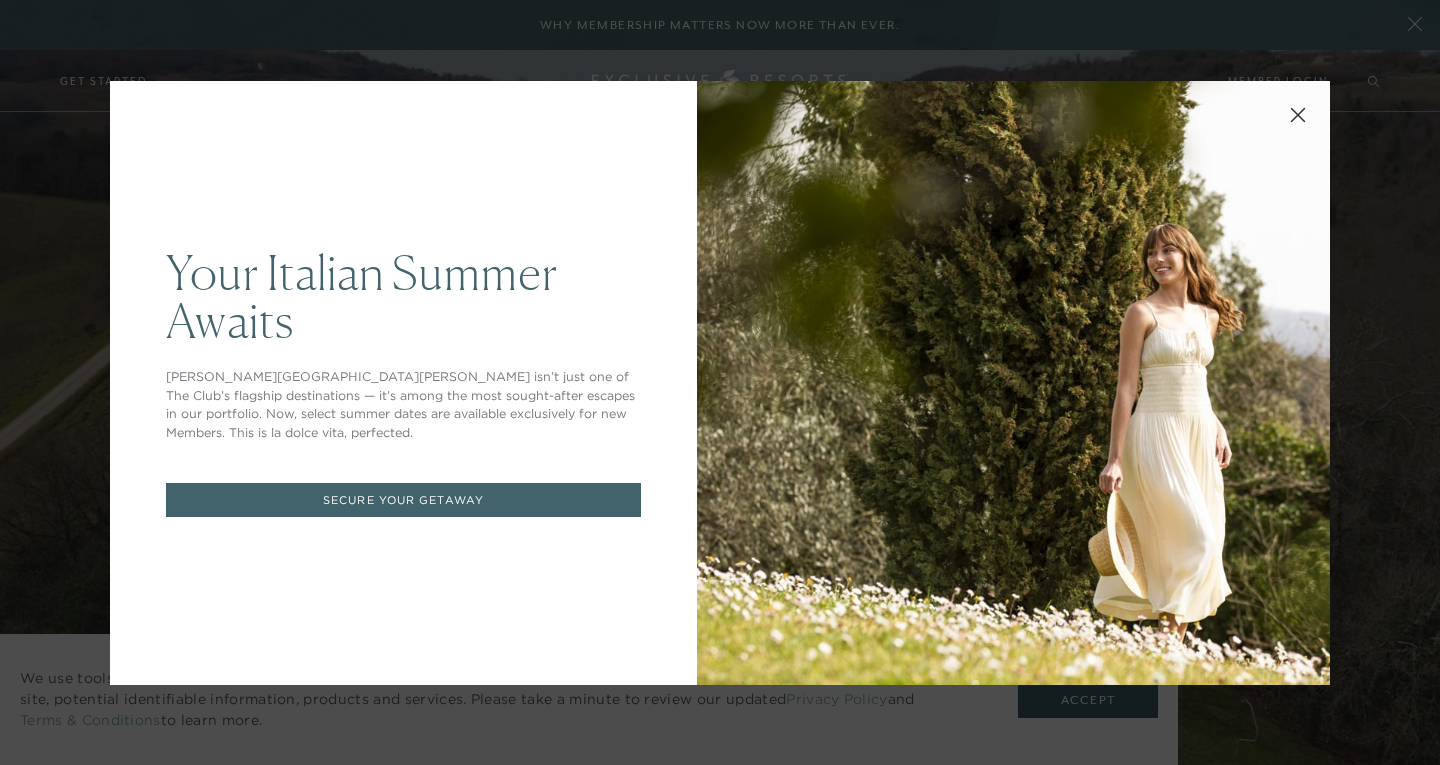 click 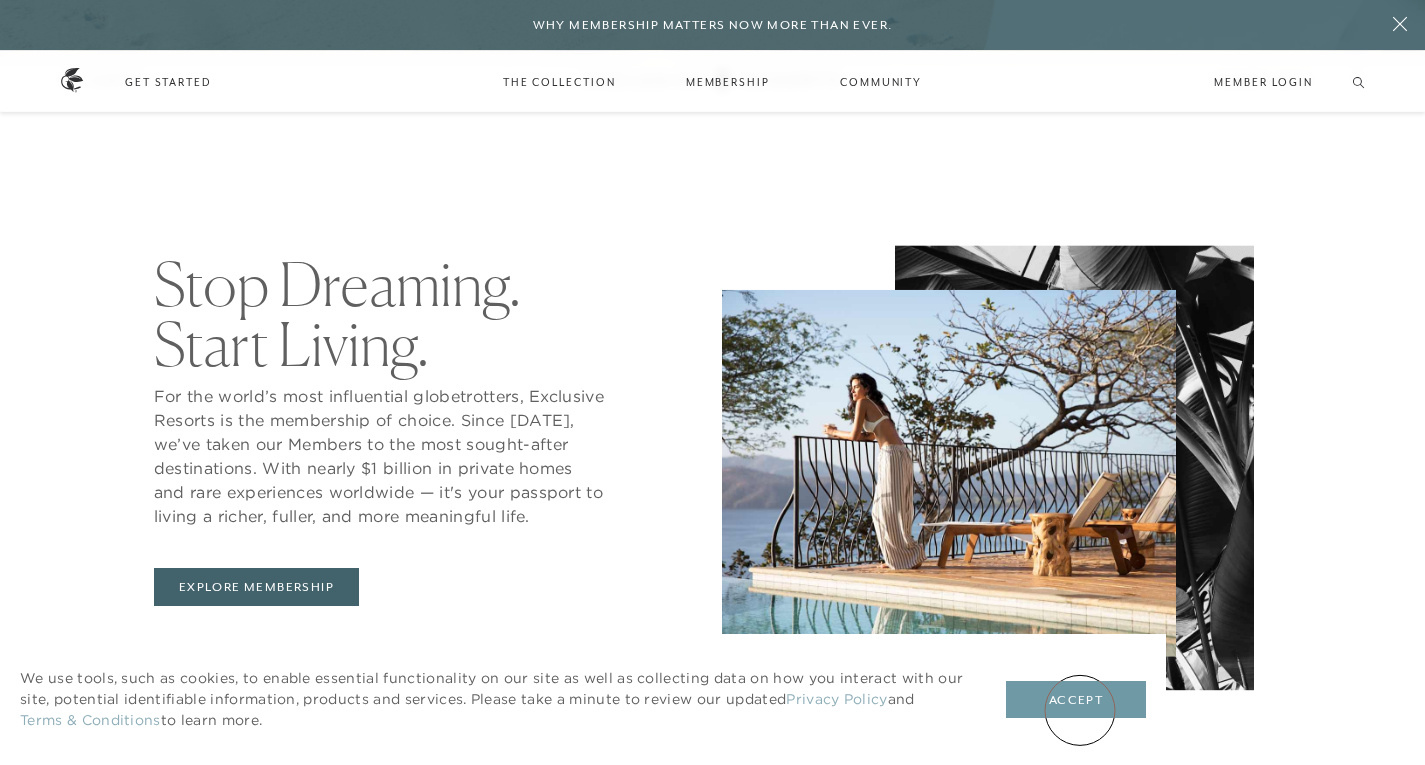click on "Accept" at bounding box center [1076, 700] 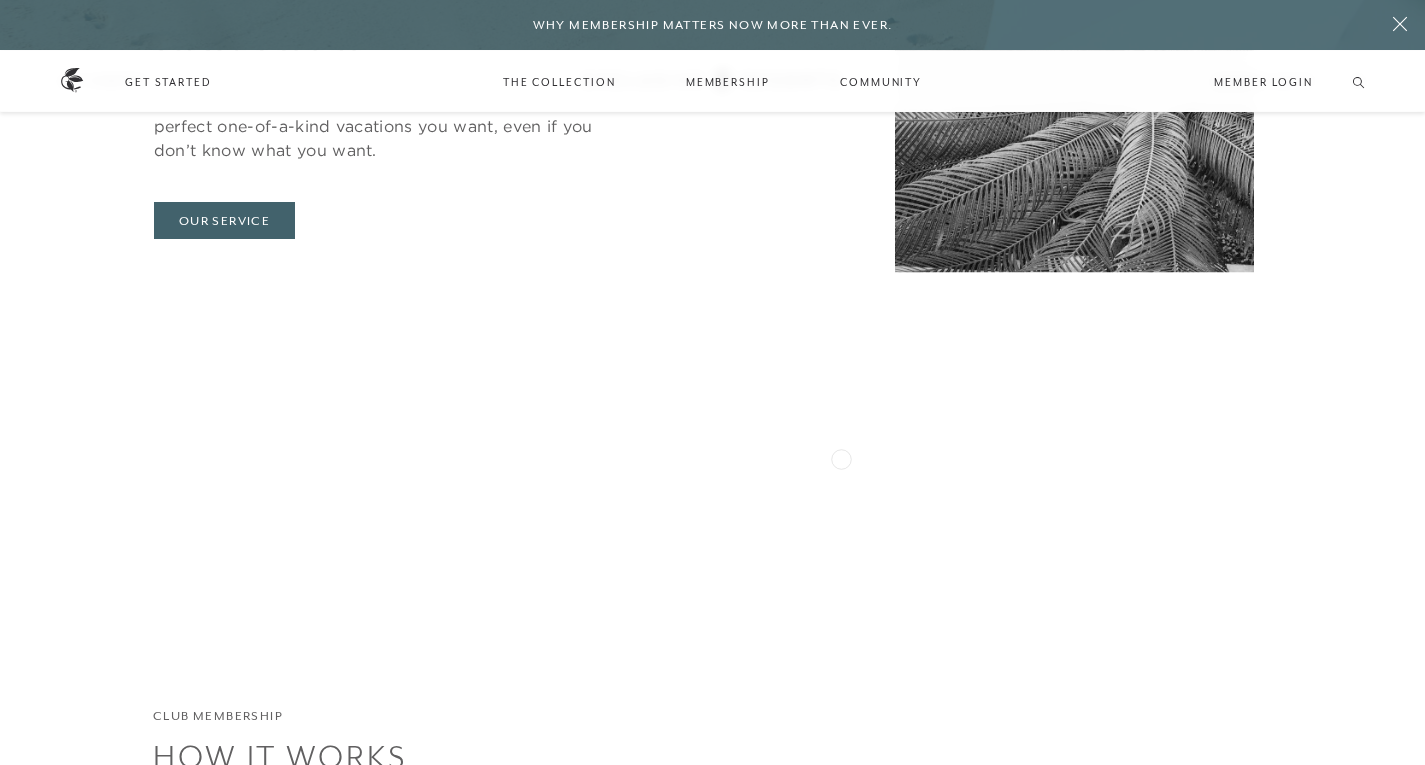 scroll, scrollTop: 6100, scrollLeft: 0, axis: vertical 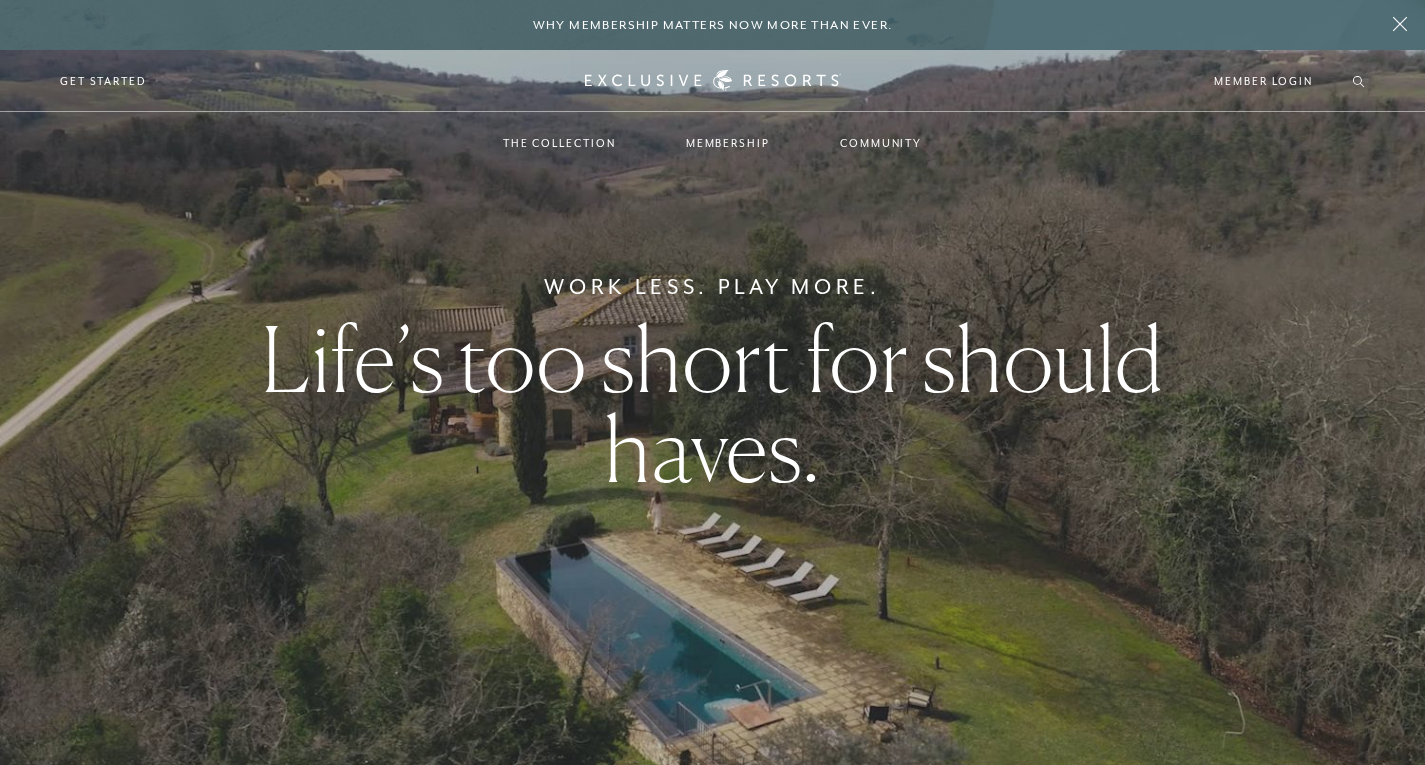 click on "Work Less. Play More. Life’s too short for should haves." at bounding box center (712, 382) 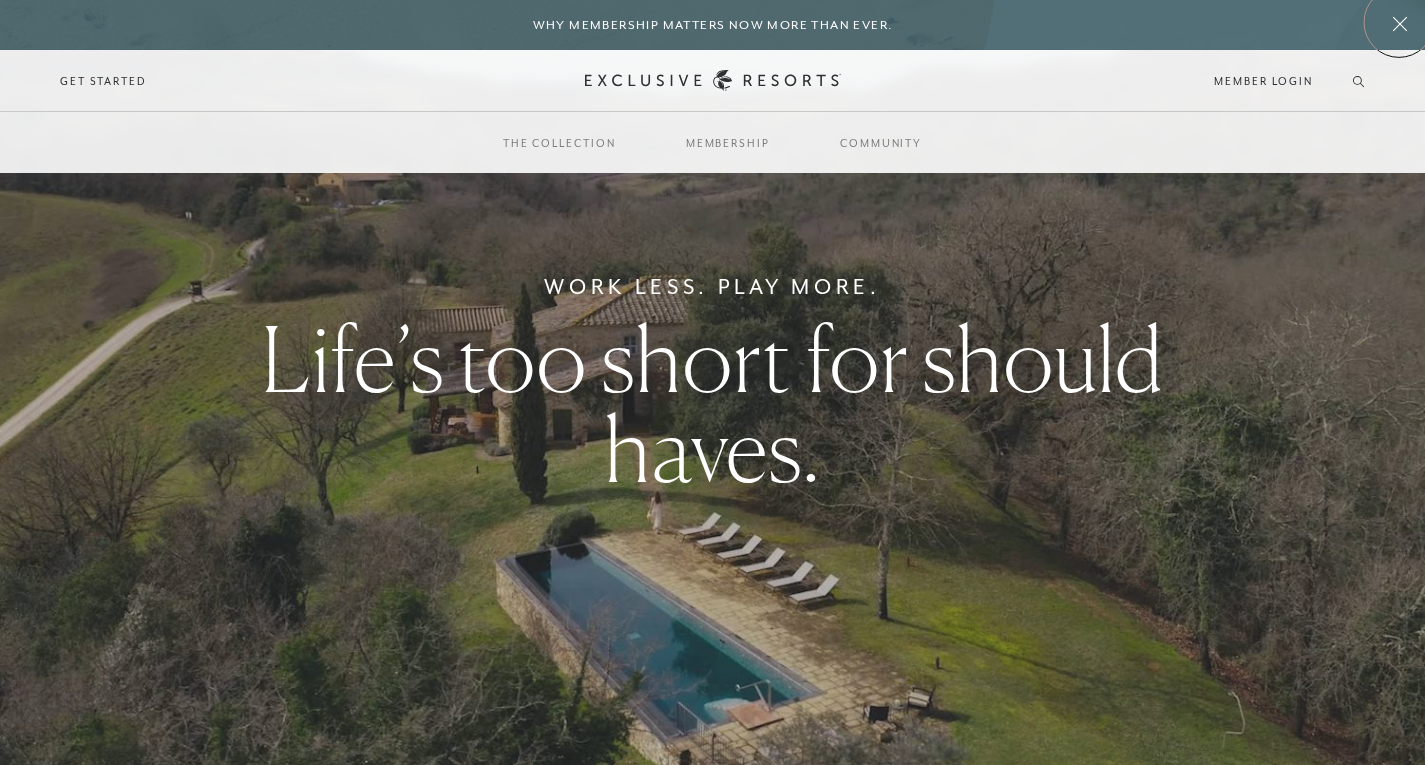 click 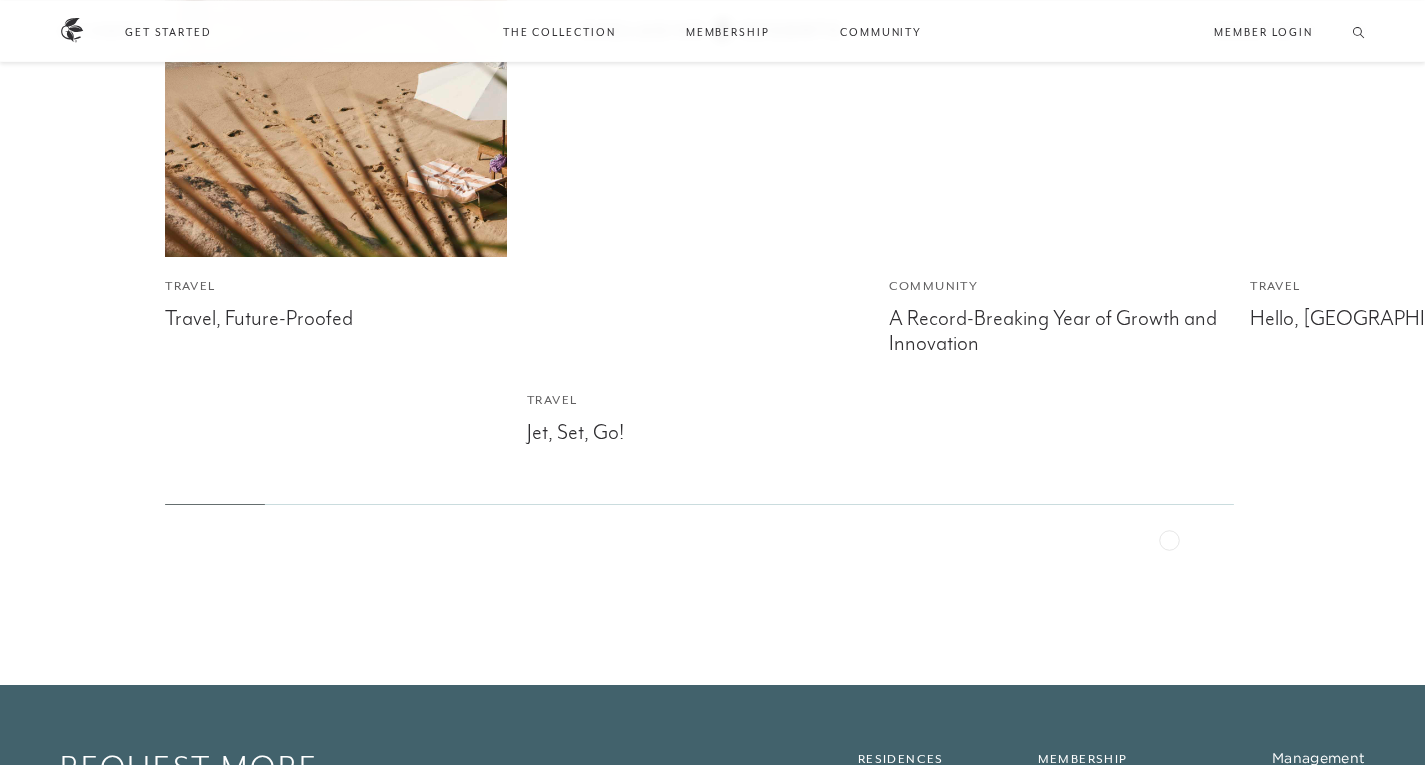 scroll, scrollTop: 7660, scrollLeft: 0, axis: vertical 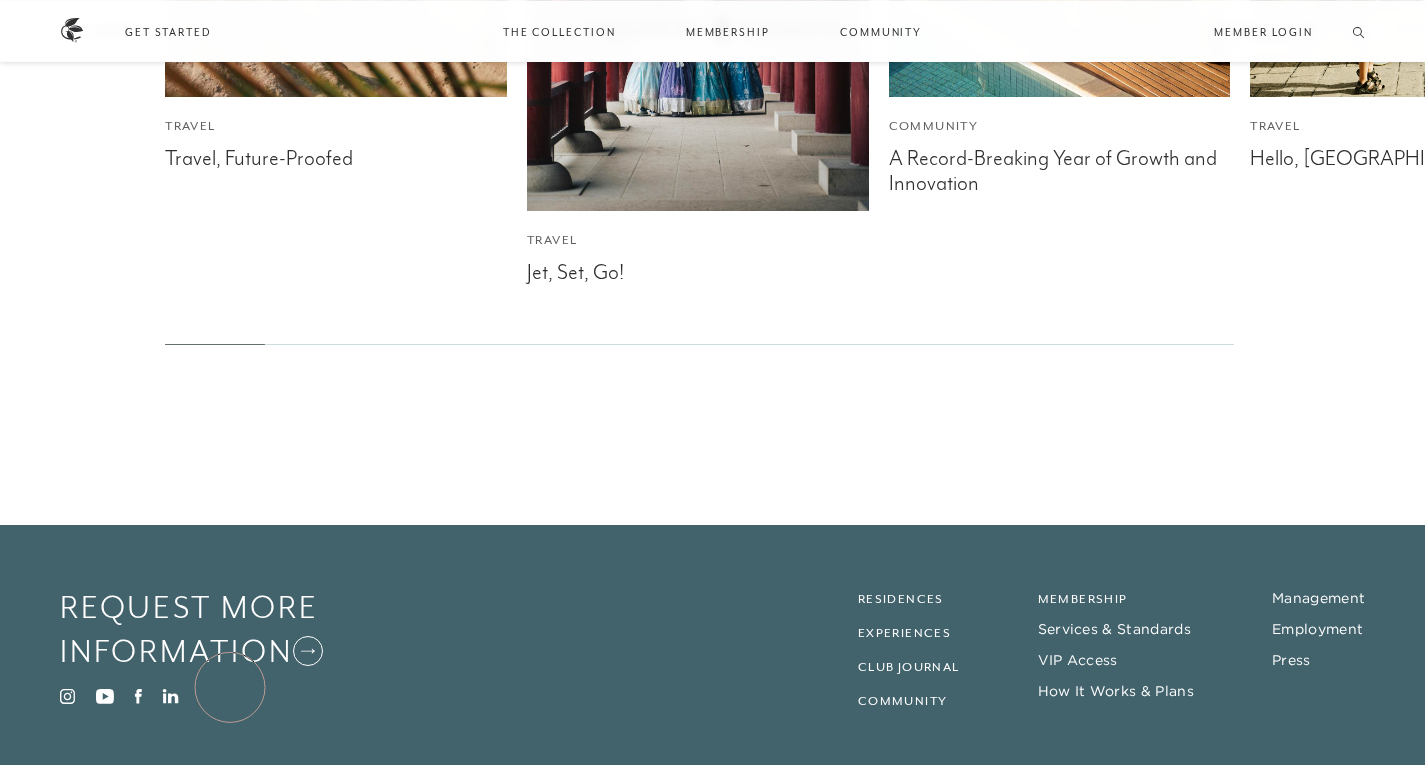 type 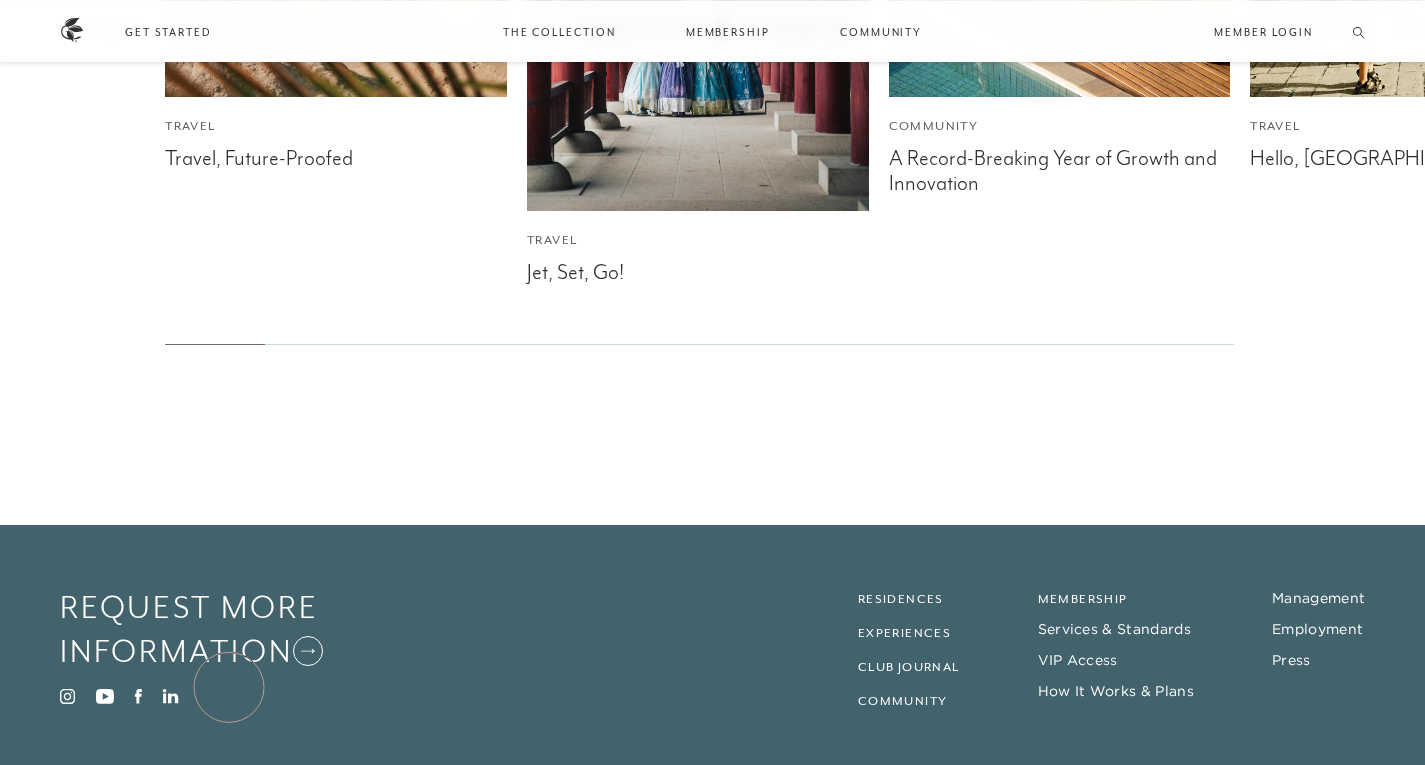click on "Terms and Conditions" at bounding box center [217, 791] 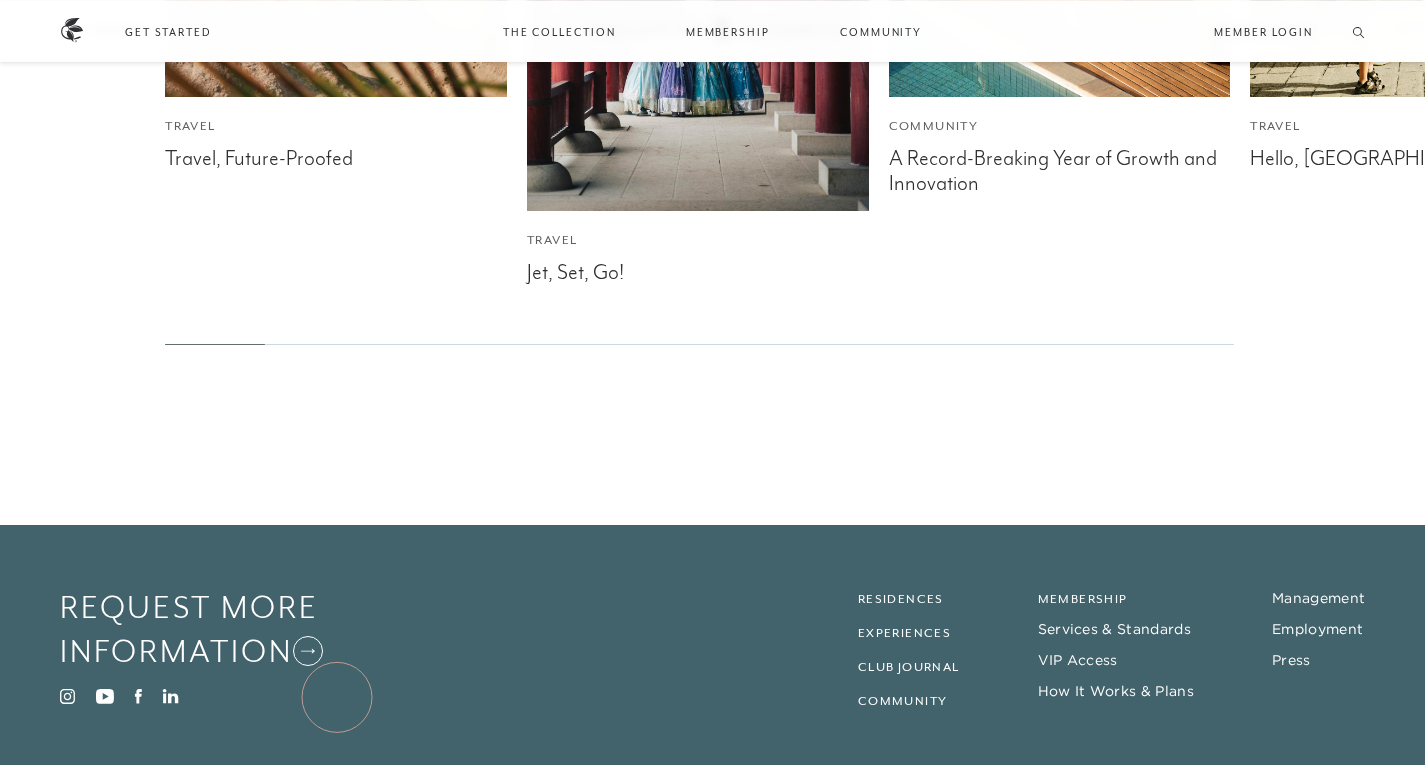click on "Privacy Policy" at bounding box center [367, 791] 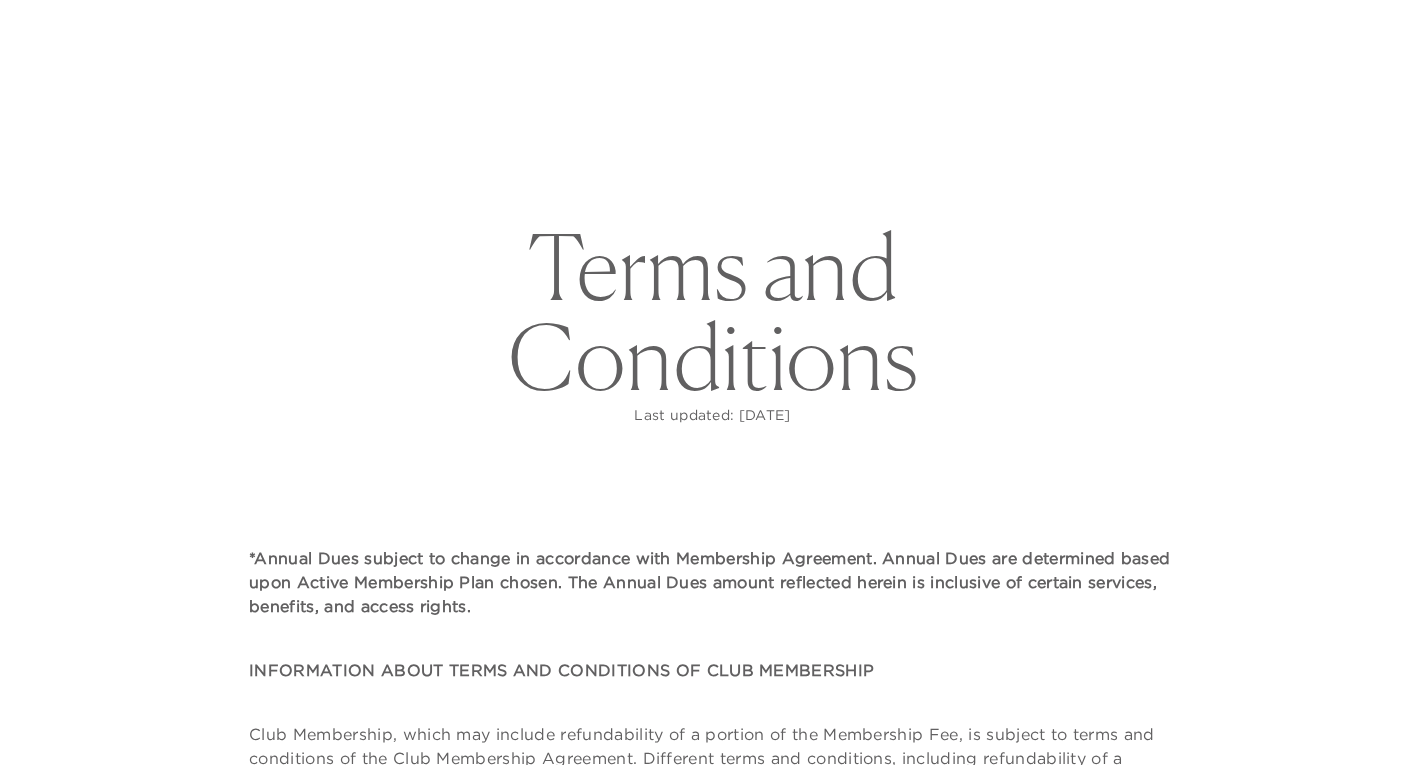 scroll, scrollTop: 0, scrollLeft: 0, axis: both 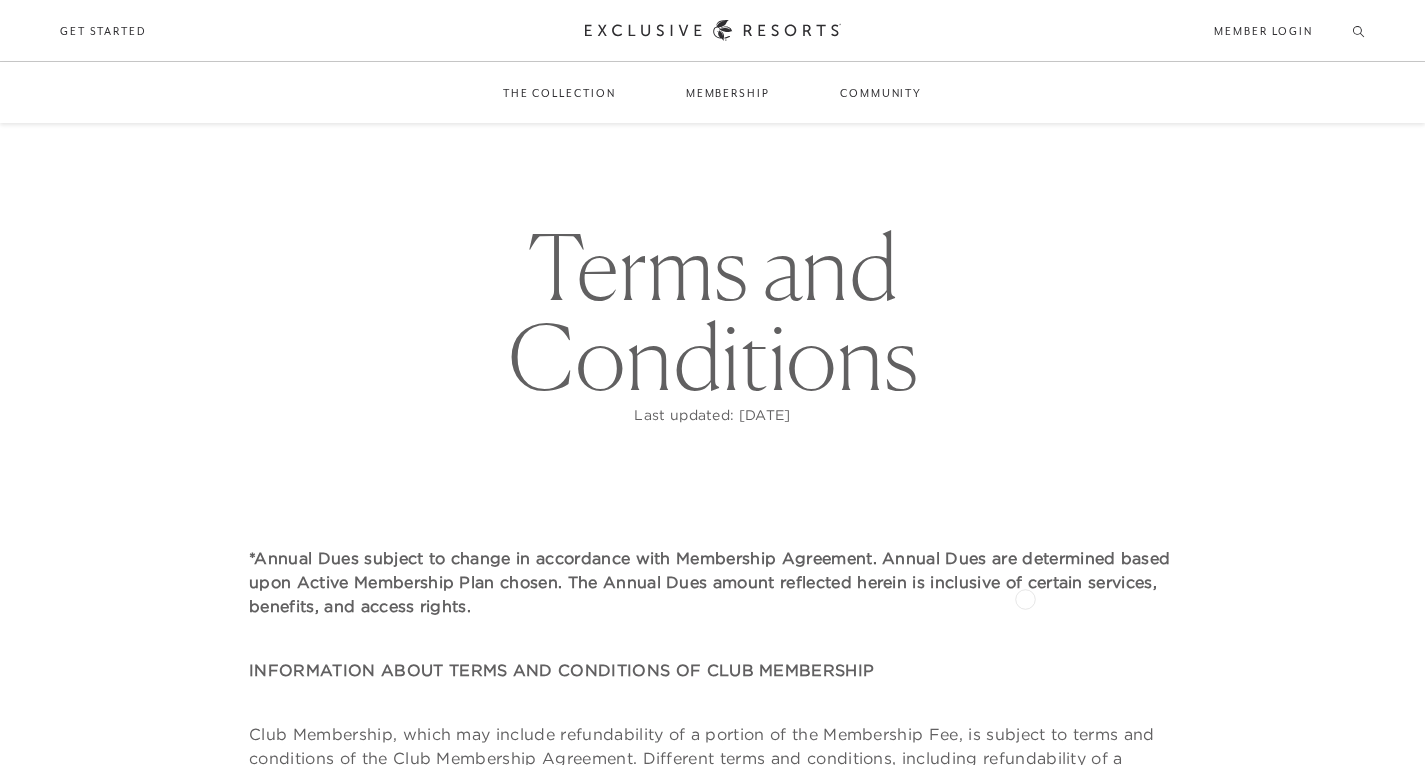 click on "*Annual Dues subject to change in accordance with Membership Agreement. Annual Dues are determined based upon Active Membership Plan chosen. The Annual Dues amount reflected herein is inclusive of certain services, benefits, and access rights." at bounding box center [712, 582] 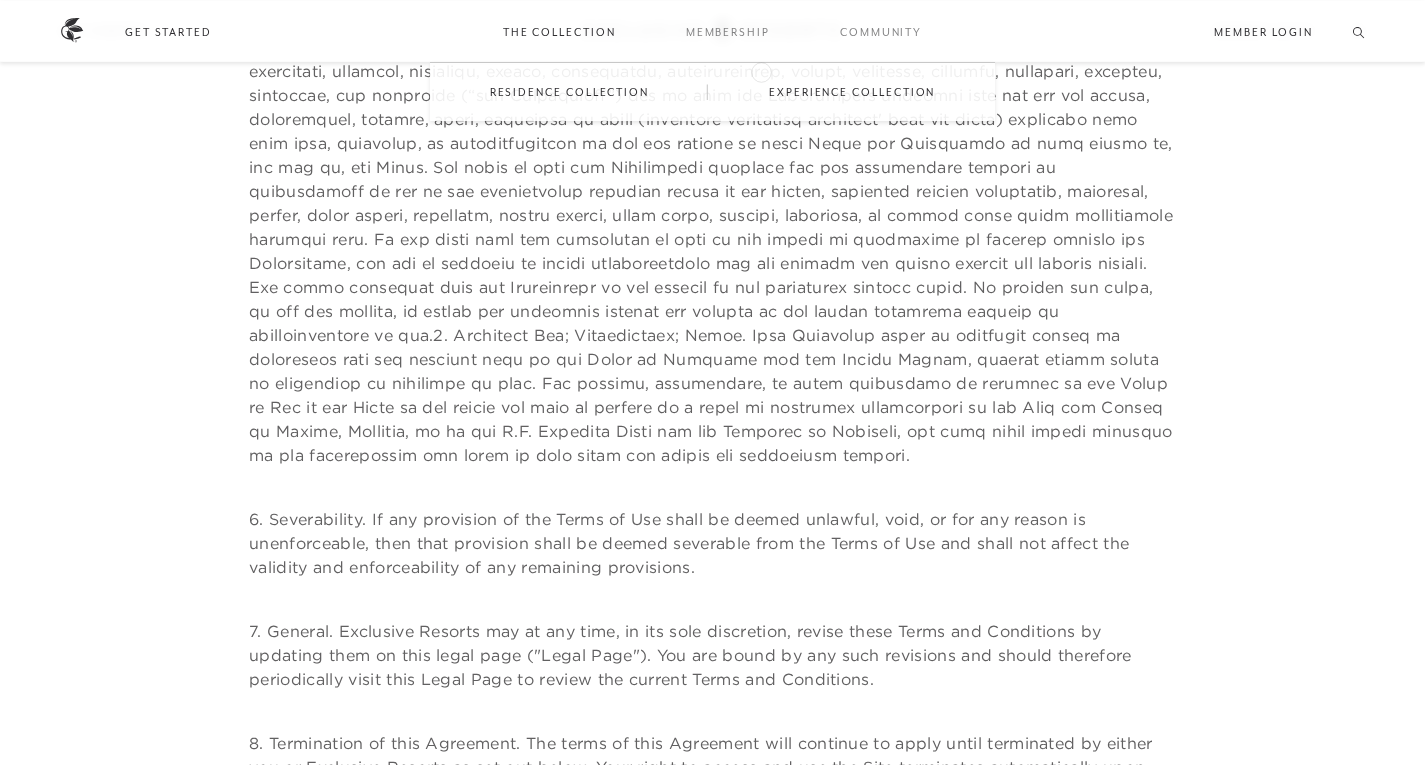 scroll, scrollTop: 3871, scrollLeft: 0, axis: vertical 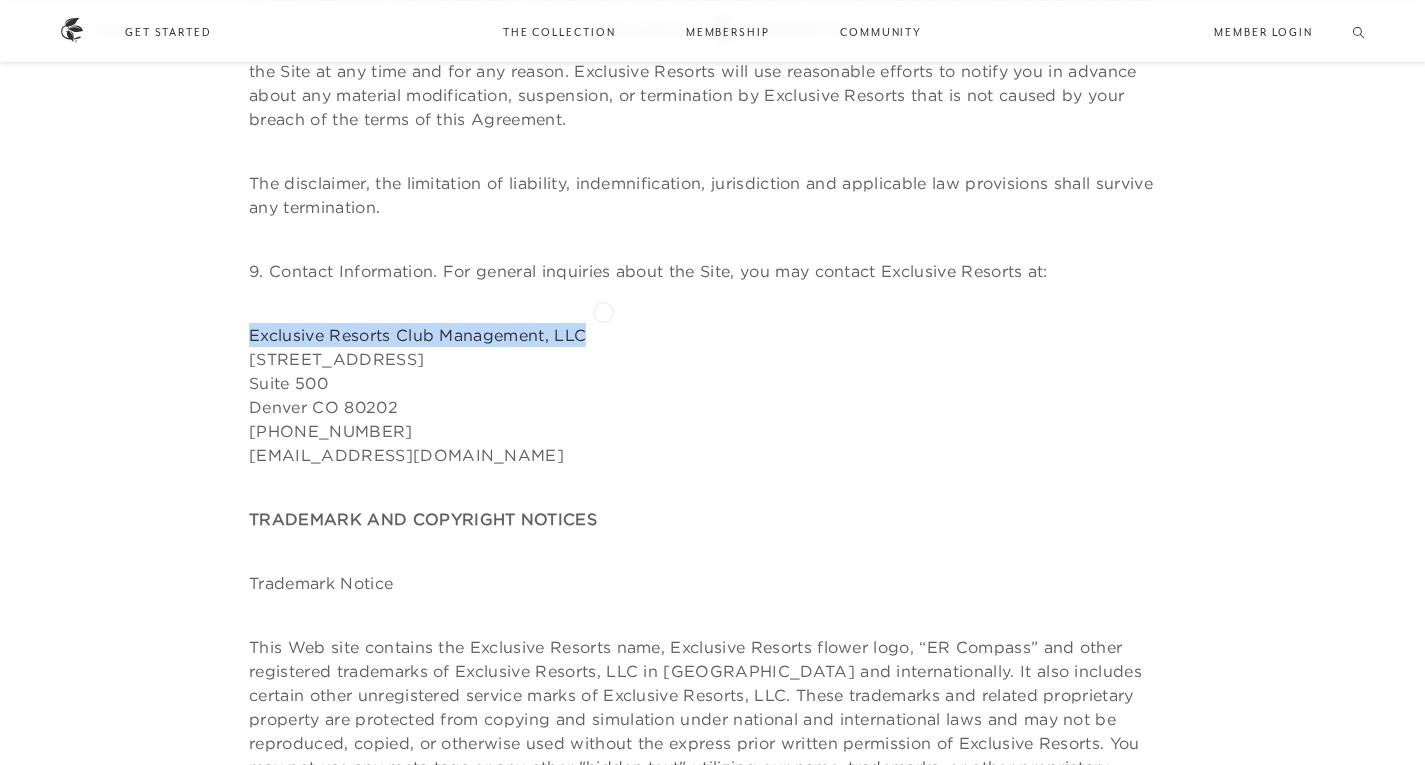 drag, startPoint x: 247, startPoint y: 312, endPoint x: 603, endPoint y: 310, distance: 356.0056 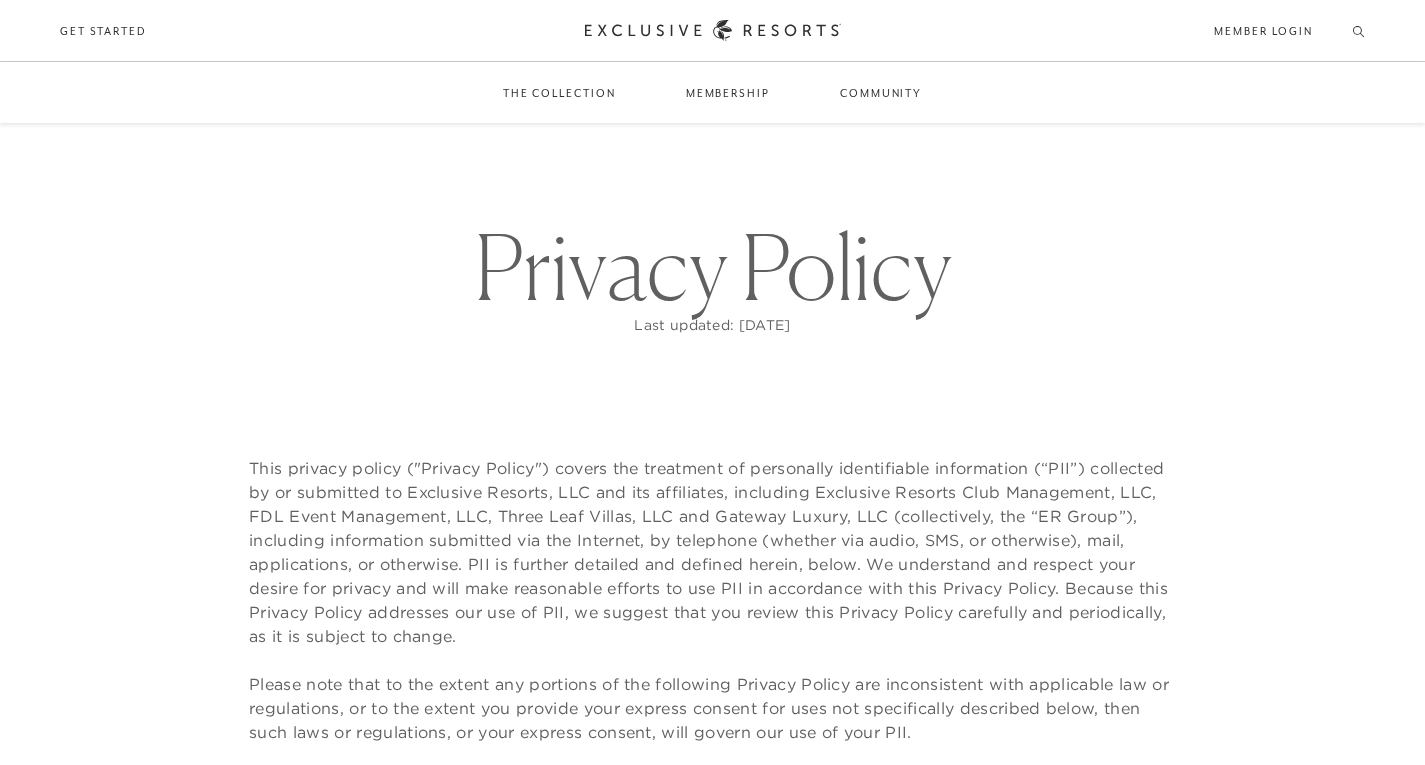 scroll, scrollTop: 0, scrollLeft: 0, axis: both 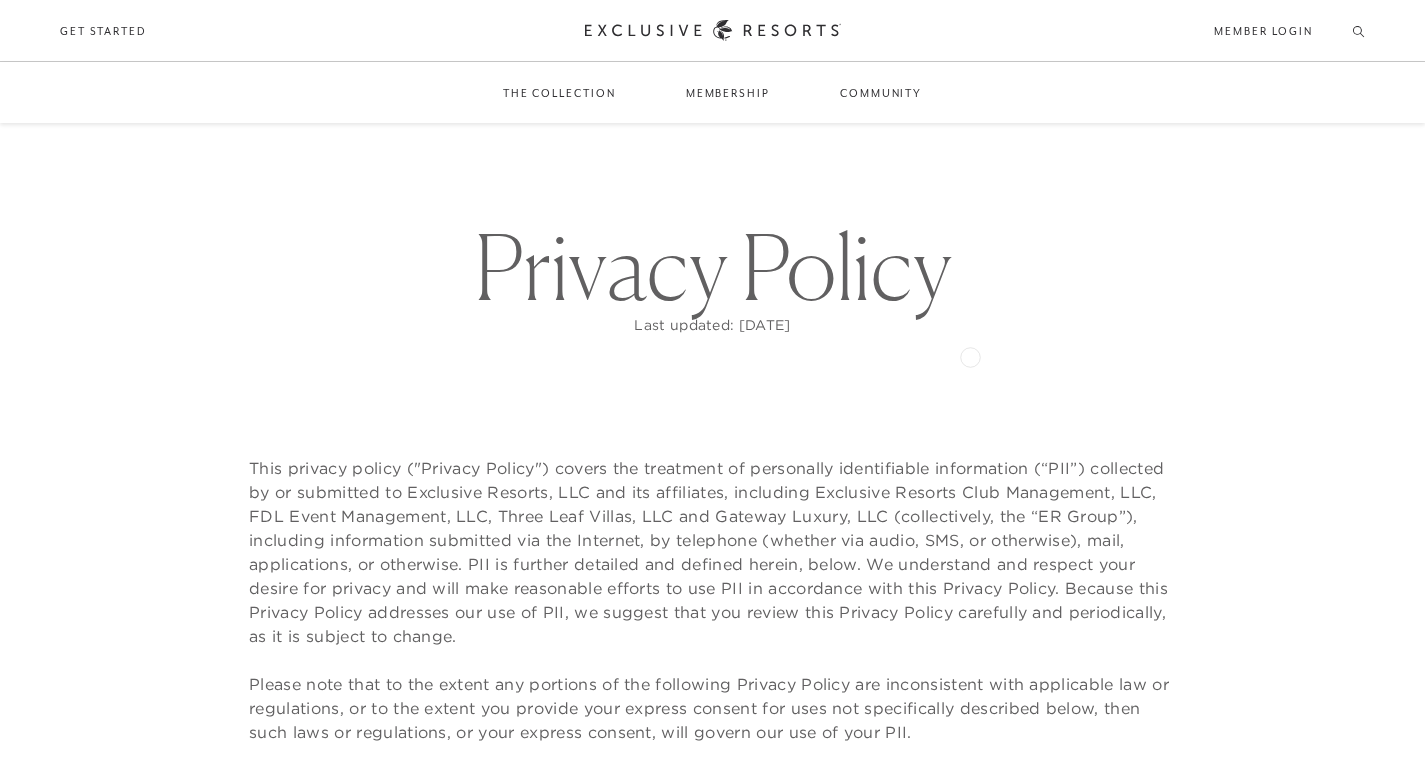 click on "Last updated: June 6th, 2024" at bounding box center (712, 334) 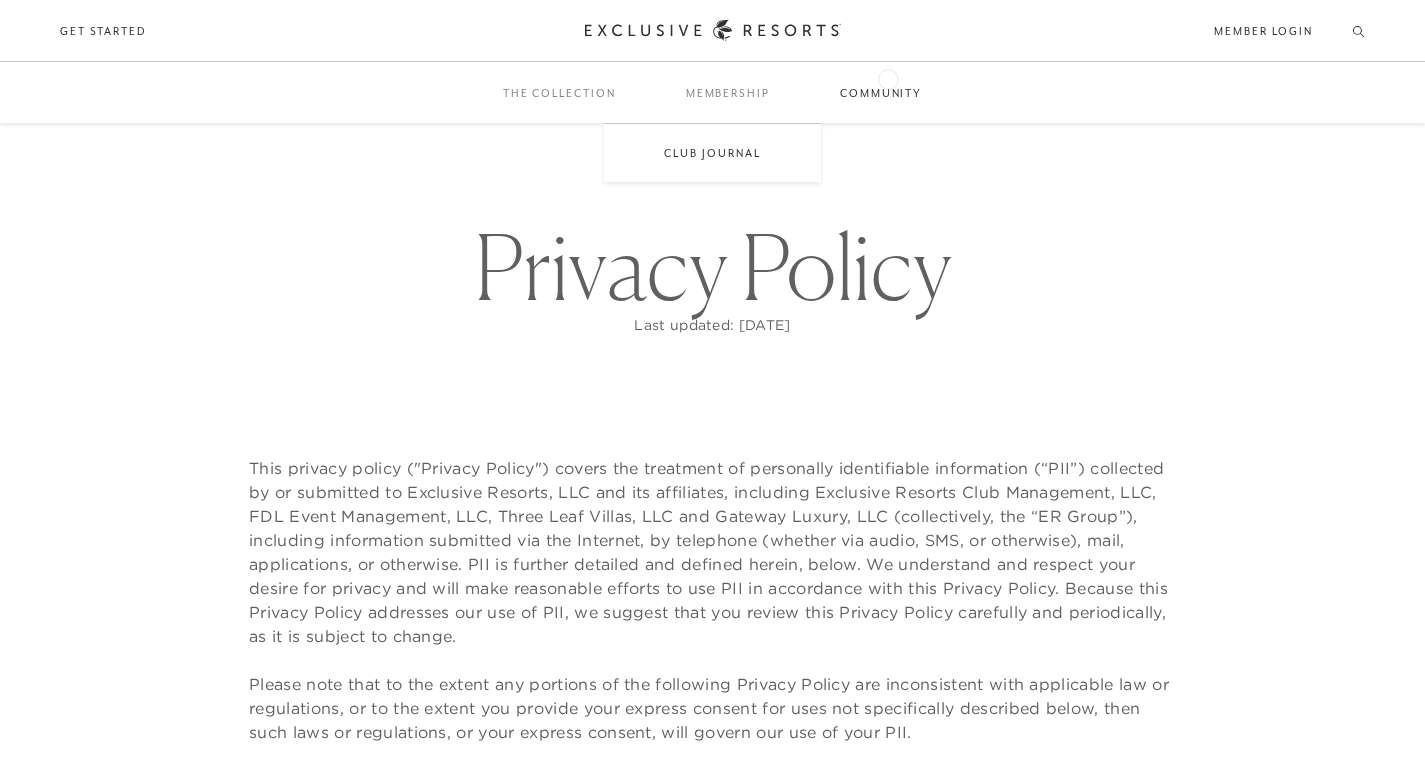 scroll, scrollTop: 869, scrollLeft: 0, axis: vertical 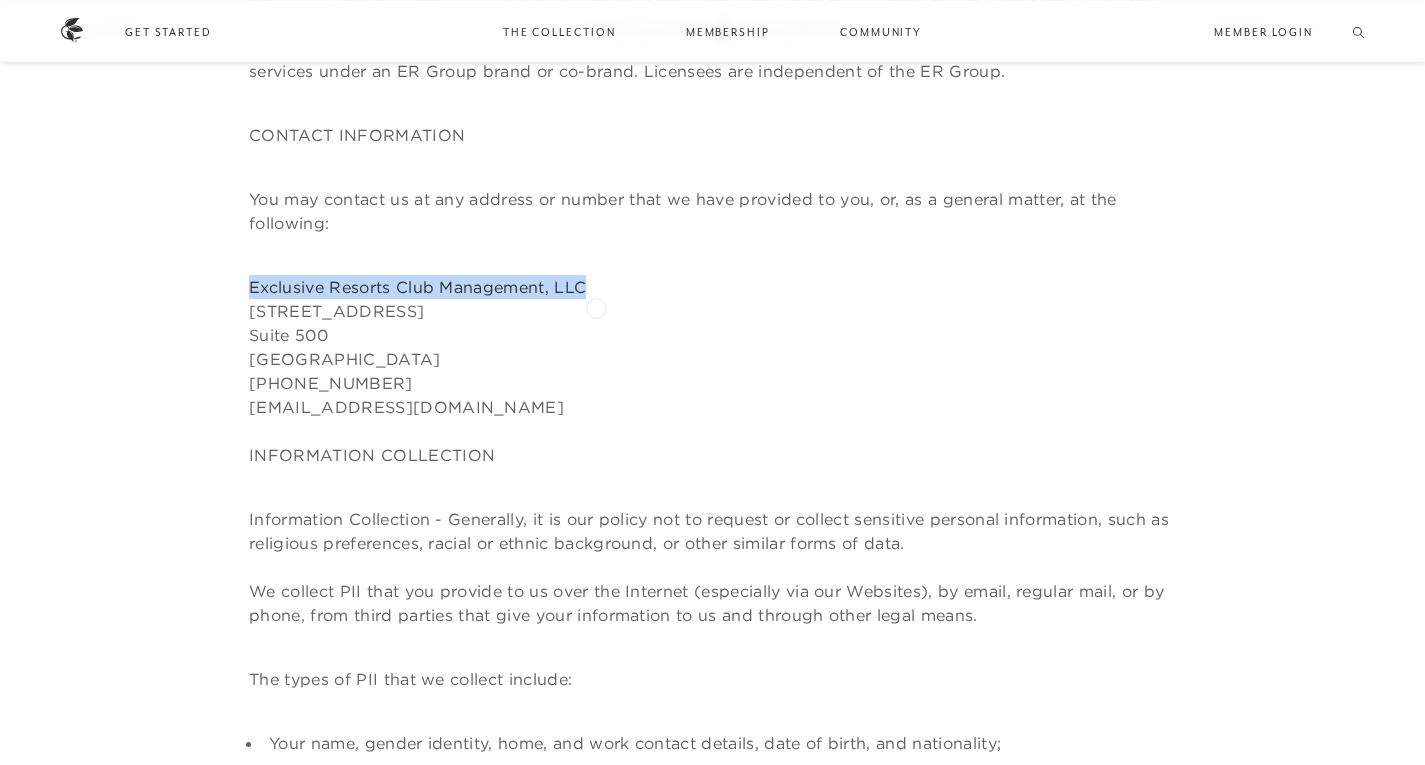 copy on "Exclusive Resorts Club Management, LLC" 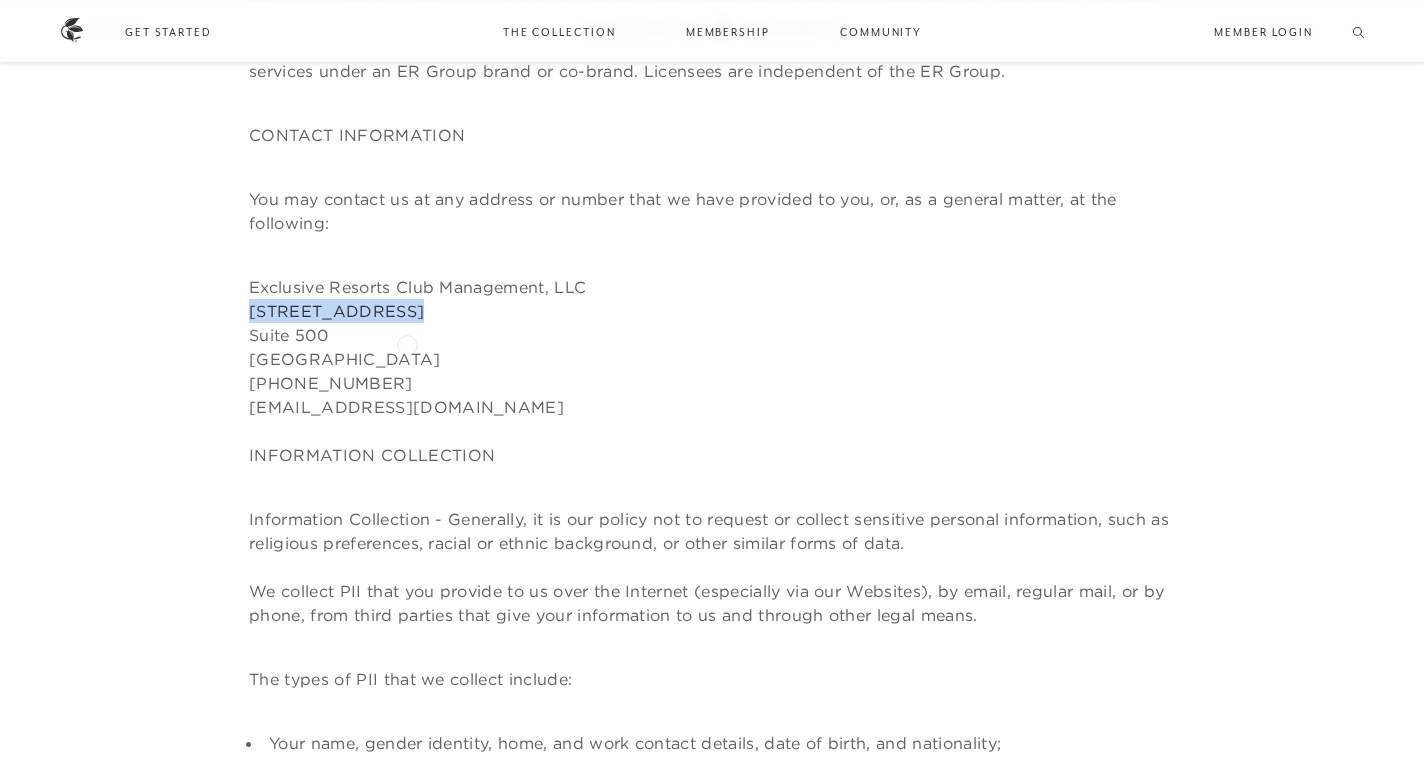 drag, startPoint x: 234, startPoint y: 323, endPoint x: 407, endPoint y: 343, distance: 174.15224 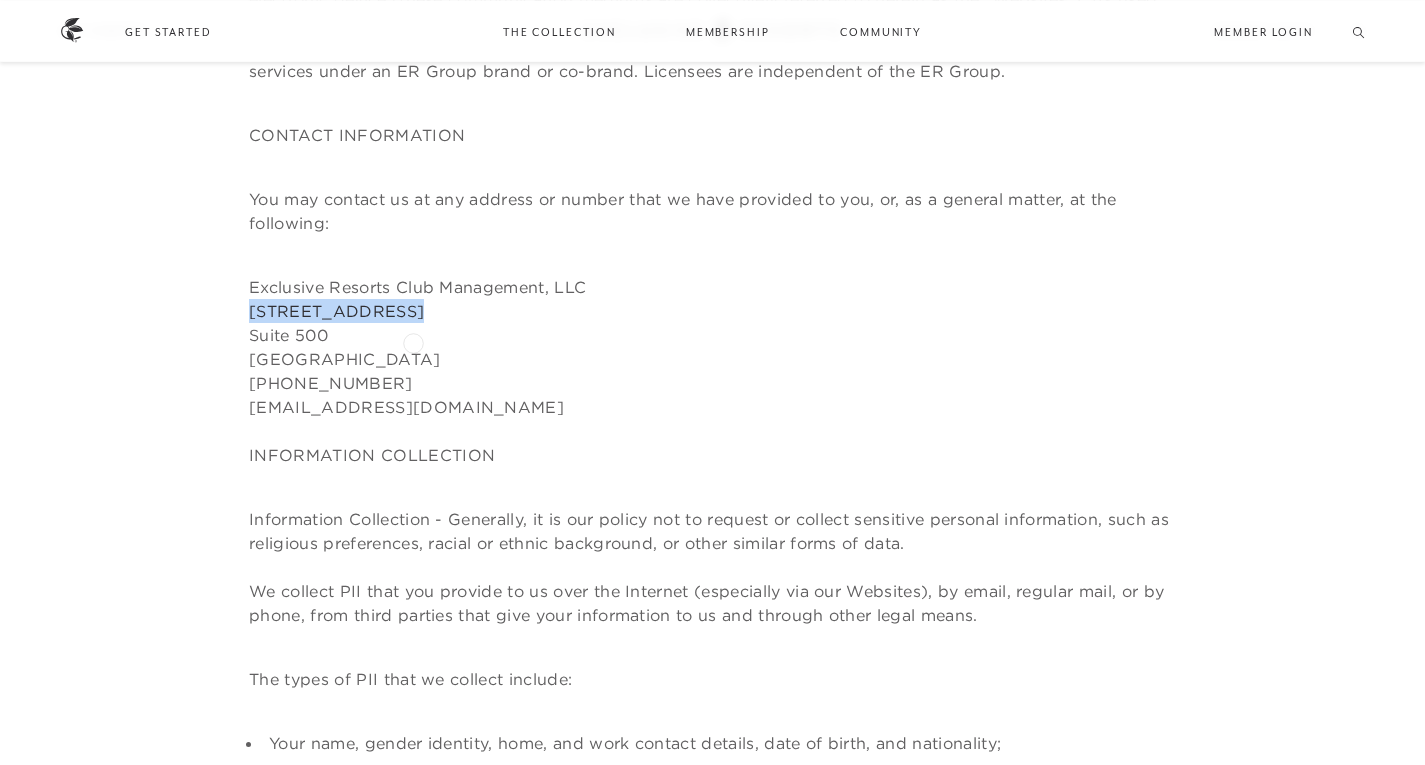 copy on "1601 19th Street" 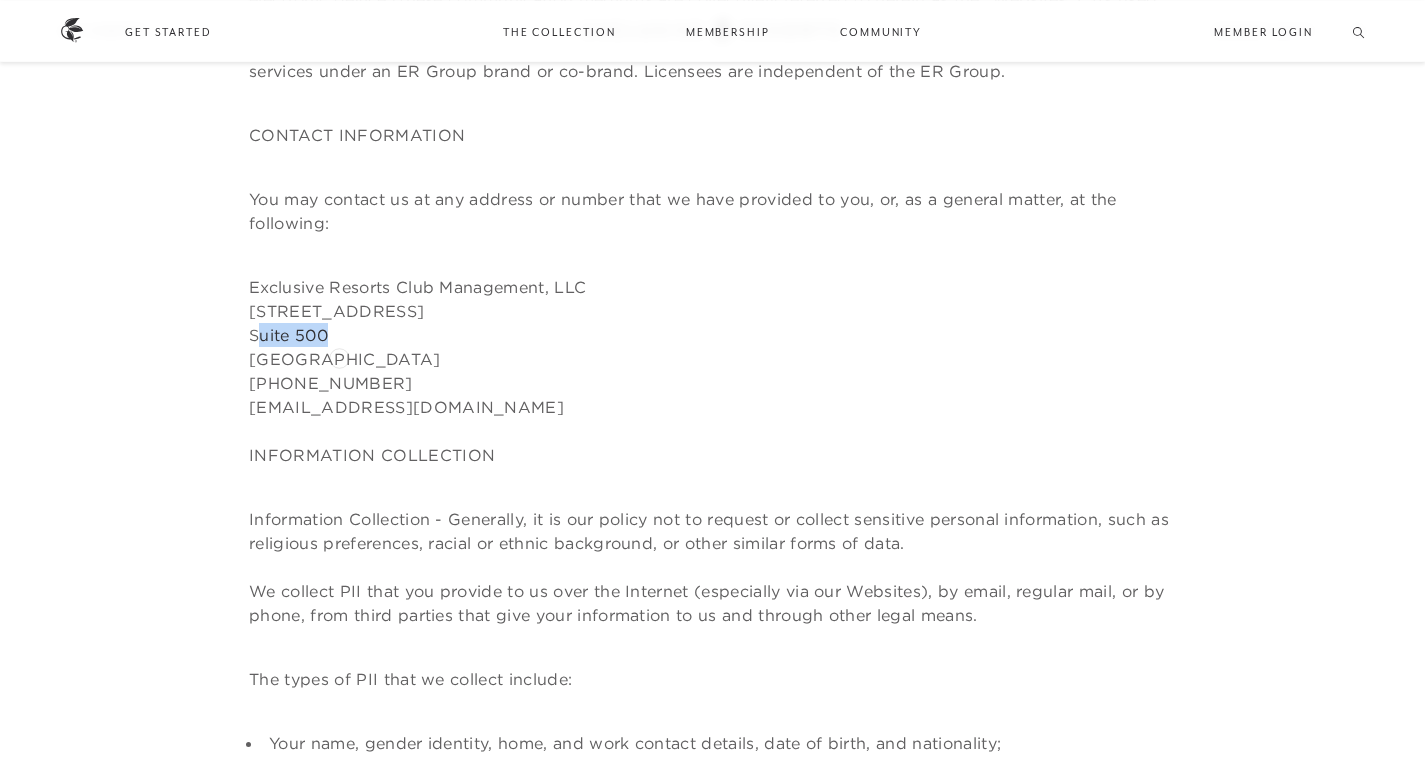 drag, startPoint x: 257, startPoint y: 355, endPoint x: 339, endPoint y: 356, distance: 82.006096 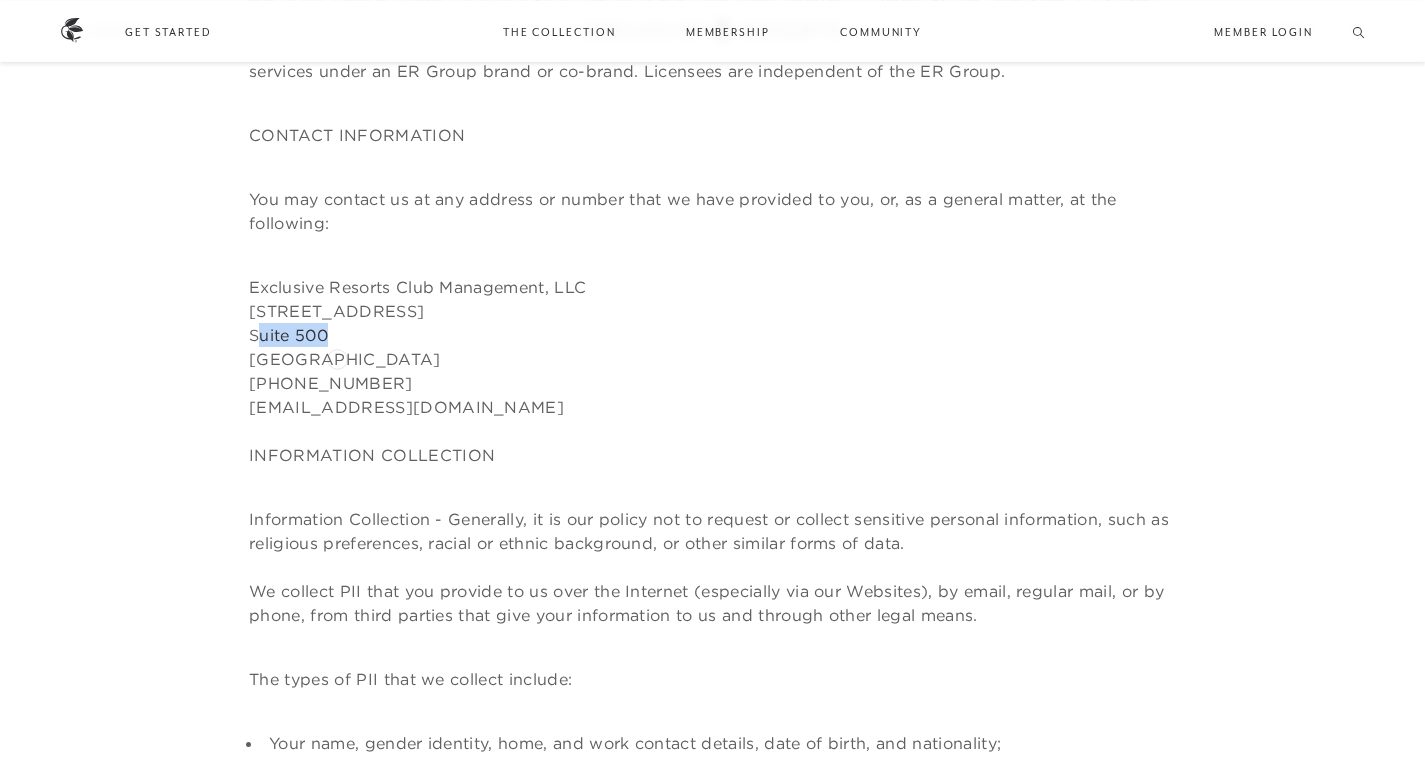 click on "Exclusive Resorts Club Management, LLC 1601 19th Street Suite 500 Denver, CO 80202 800-447-8988 privacy@exclusiveresorts.com INFORMATION COLLECTION" at bounding box center (712, 371) 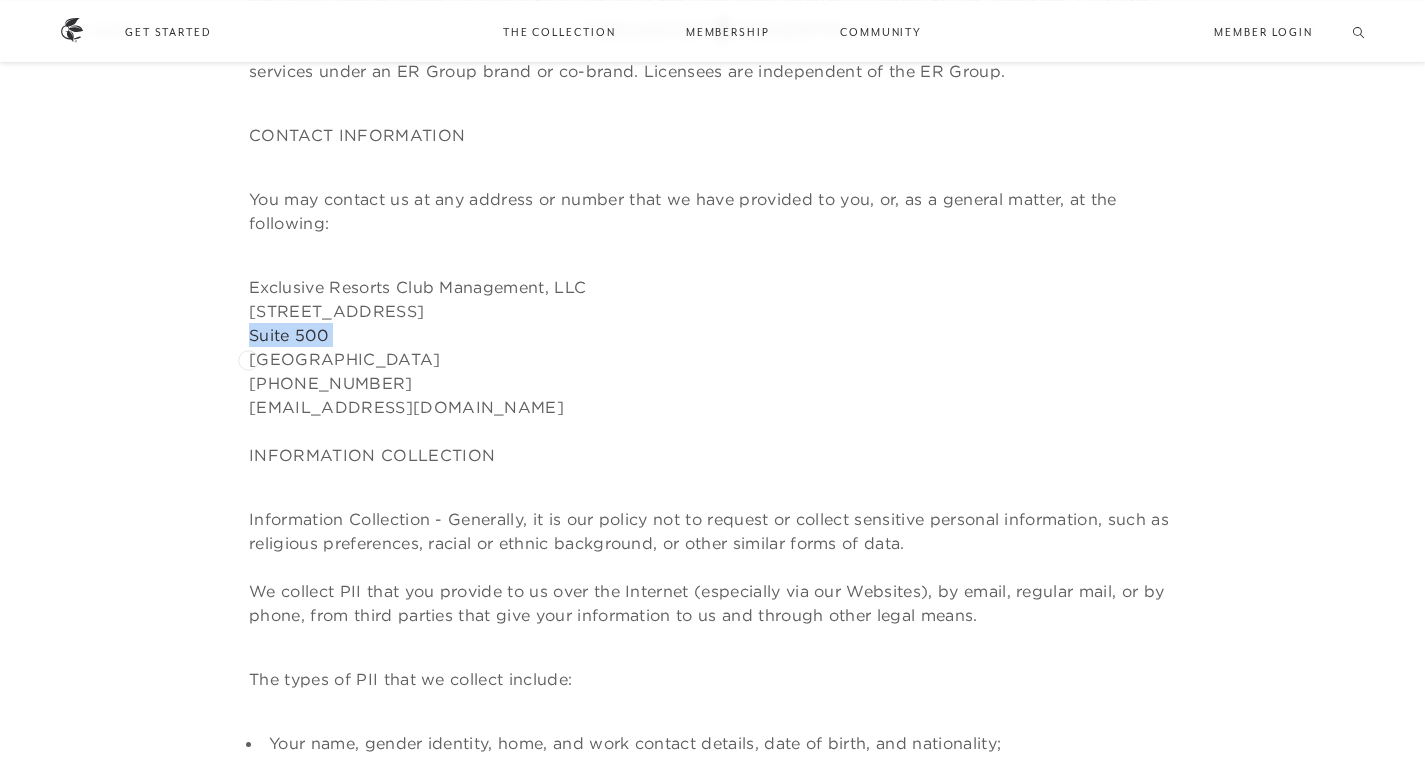 drag, startPoint x: 343, startPoint y: 355, endPoint x: 248, endPoint y: 358, distance: 95.047356 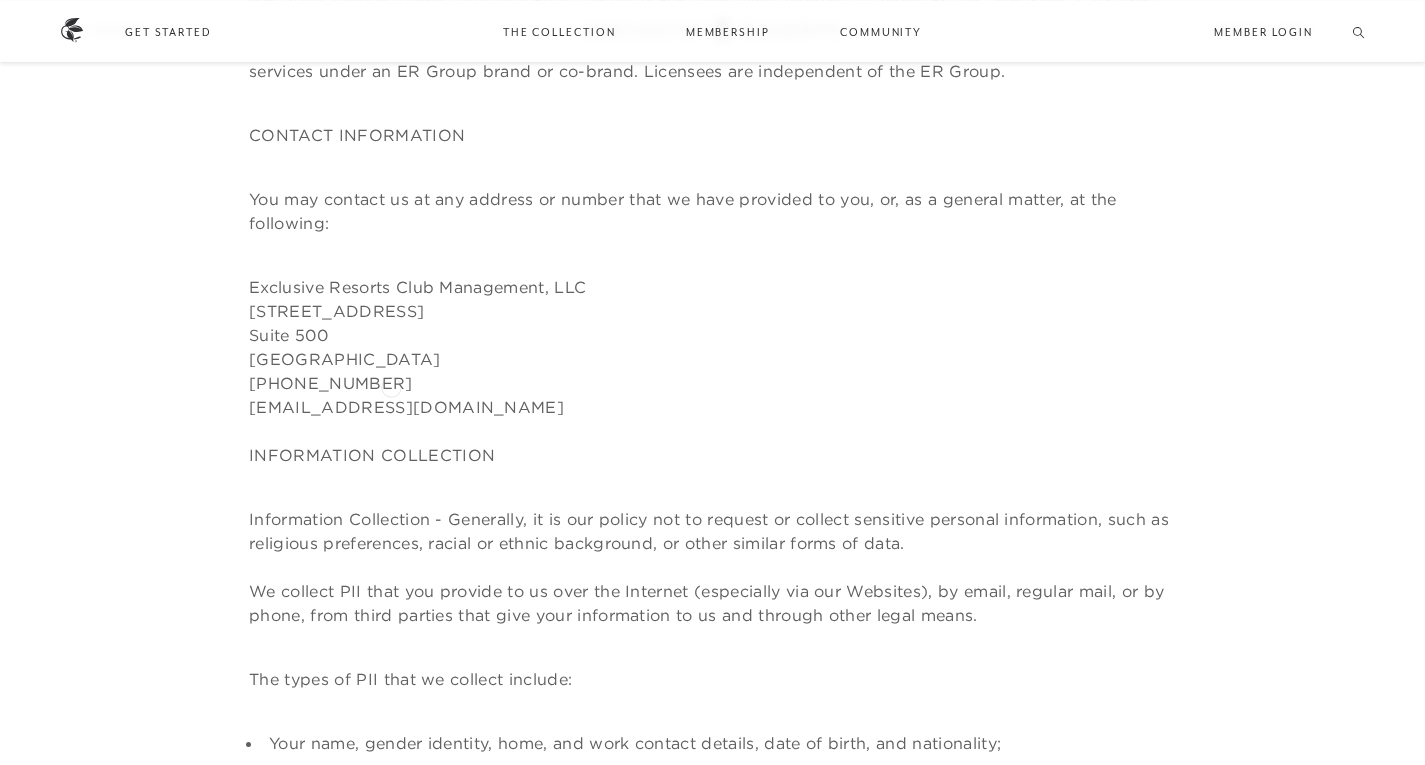 click on "Exclusive Resorts Club Management, LLC 1601 19th Street Suite 500 Denver, CO 80202 800-447-8988 privacy@exclusiveresorts.com INFORMATION COLLECTION" at bounding box center (712, 371) 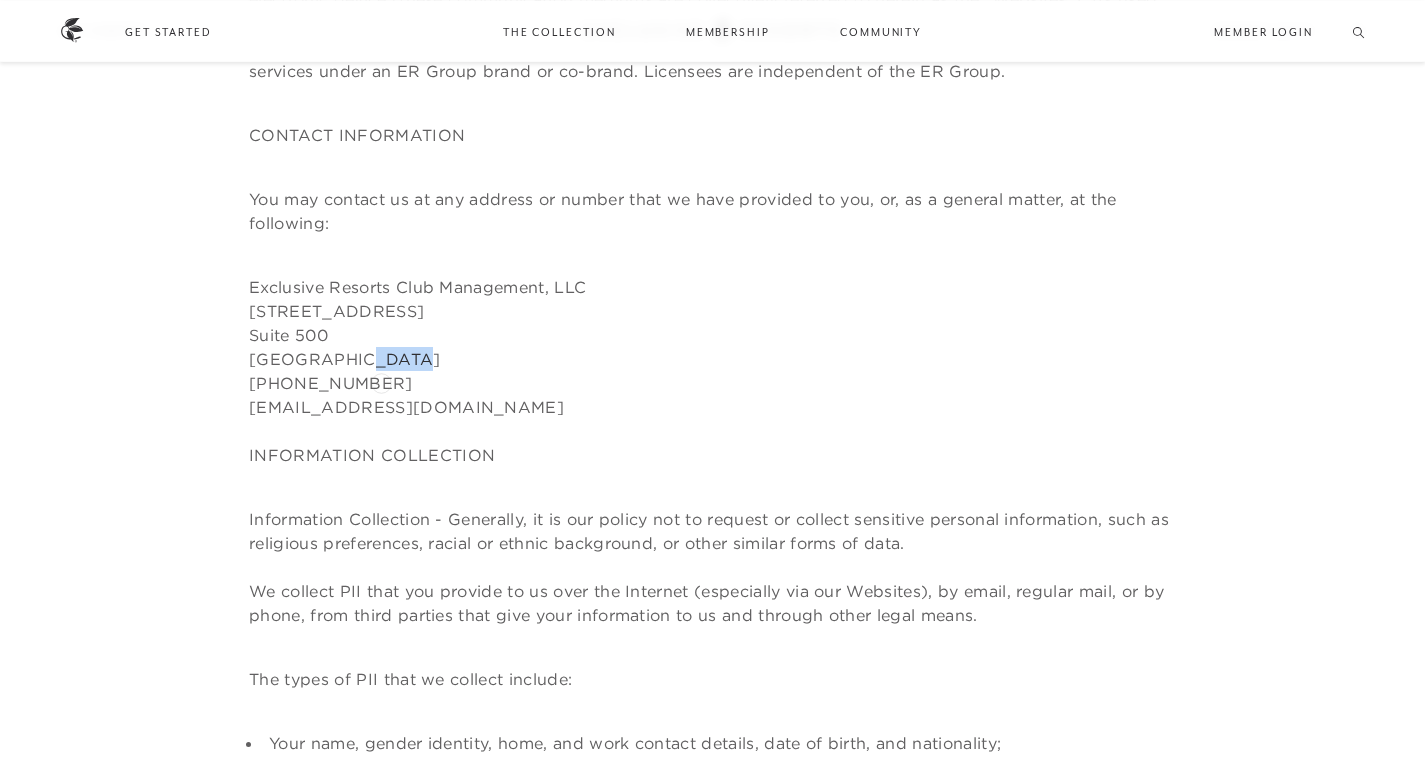 click on "Exclusive Resorts Club Management, LLC 1601 19th Street Suite 500 Denver, CO 80202 800-447-8988 privacy@exclusiveresorts.com INFORMATION COLLECTION" at bounding box center [712, 371] 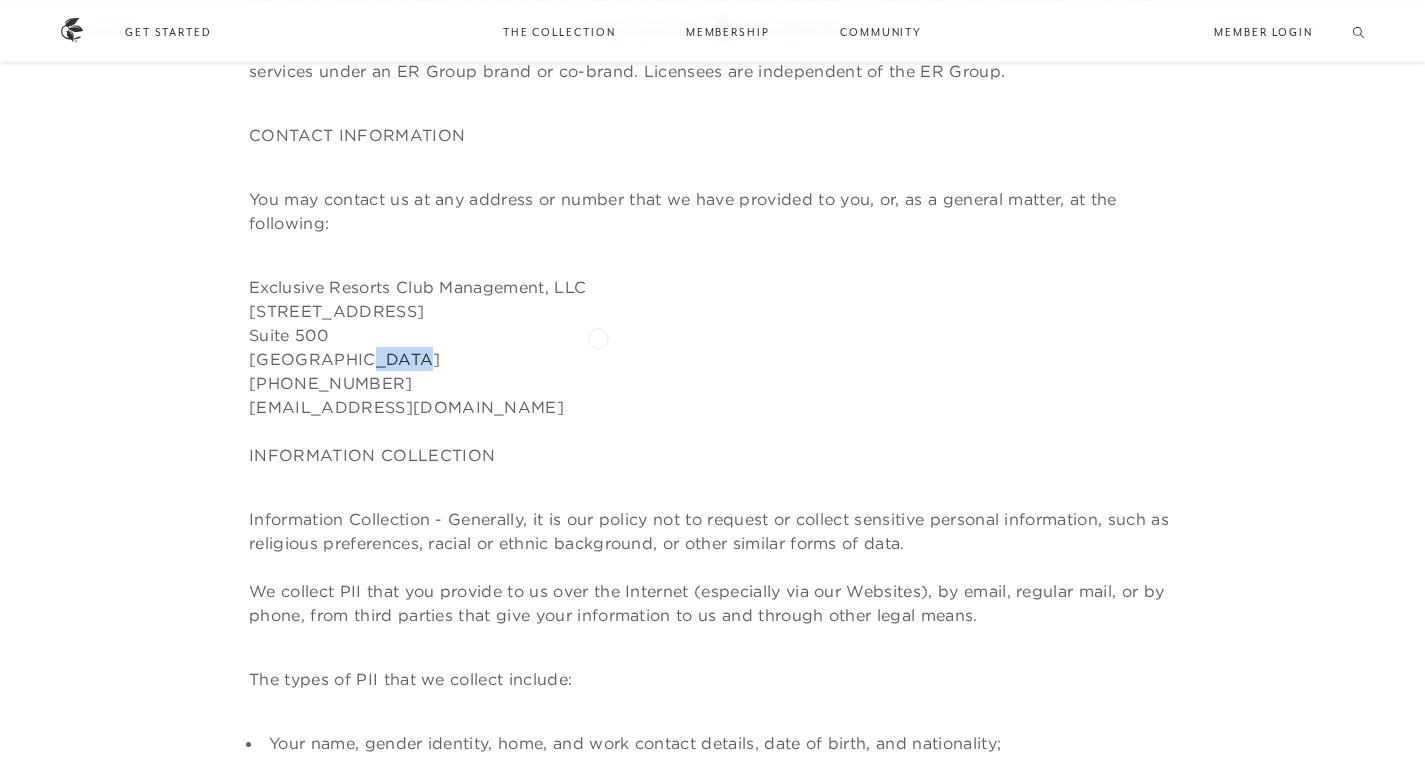 copy on "80202" 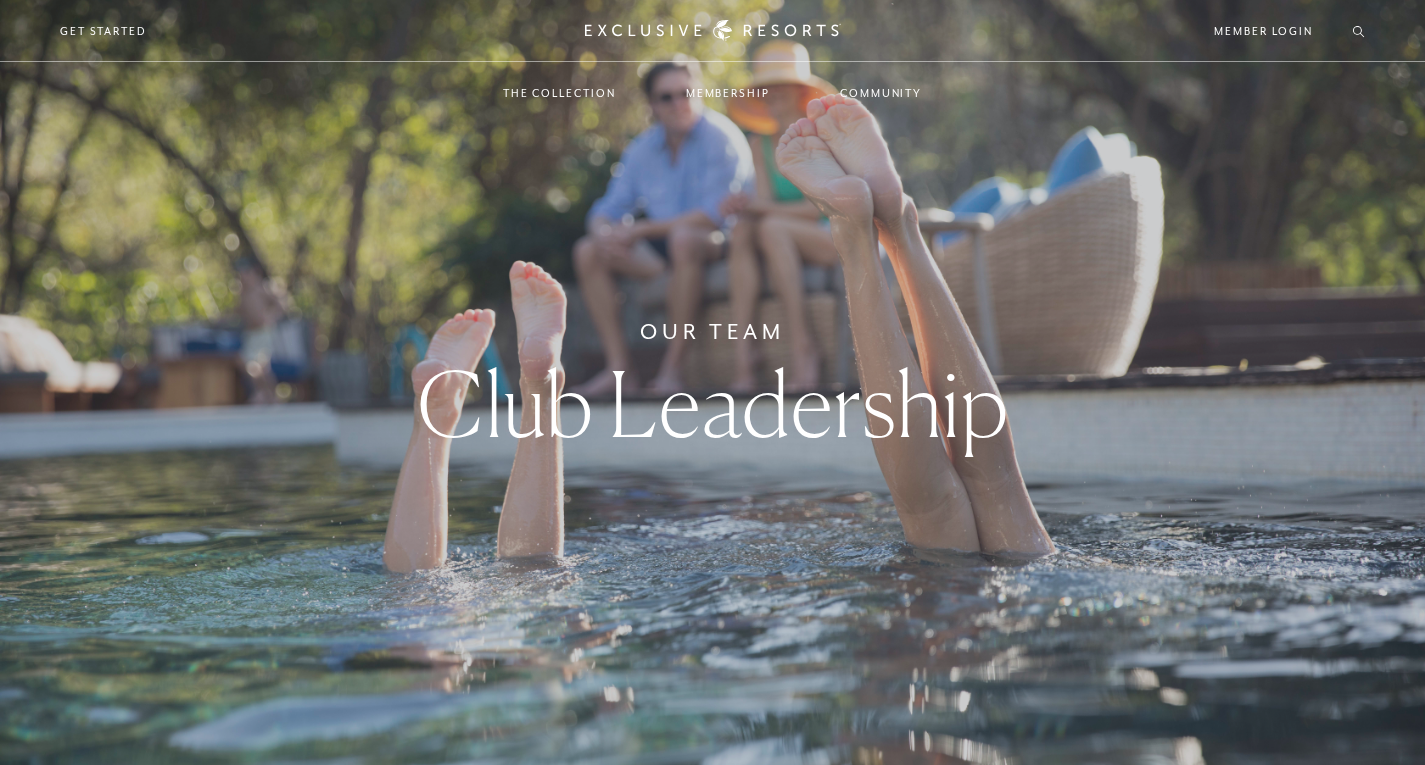scroll, scrollTop: 152, scrollLeft: 0, axis: vertical 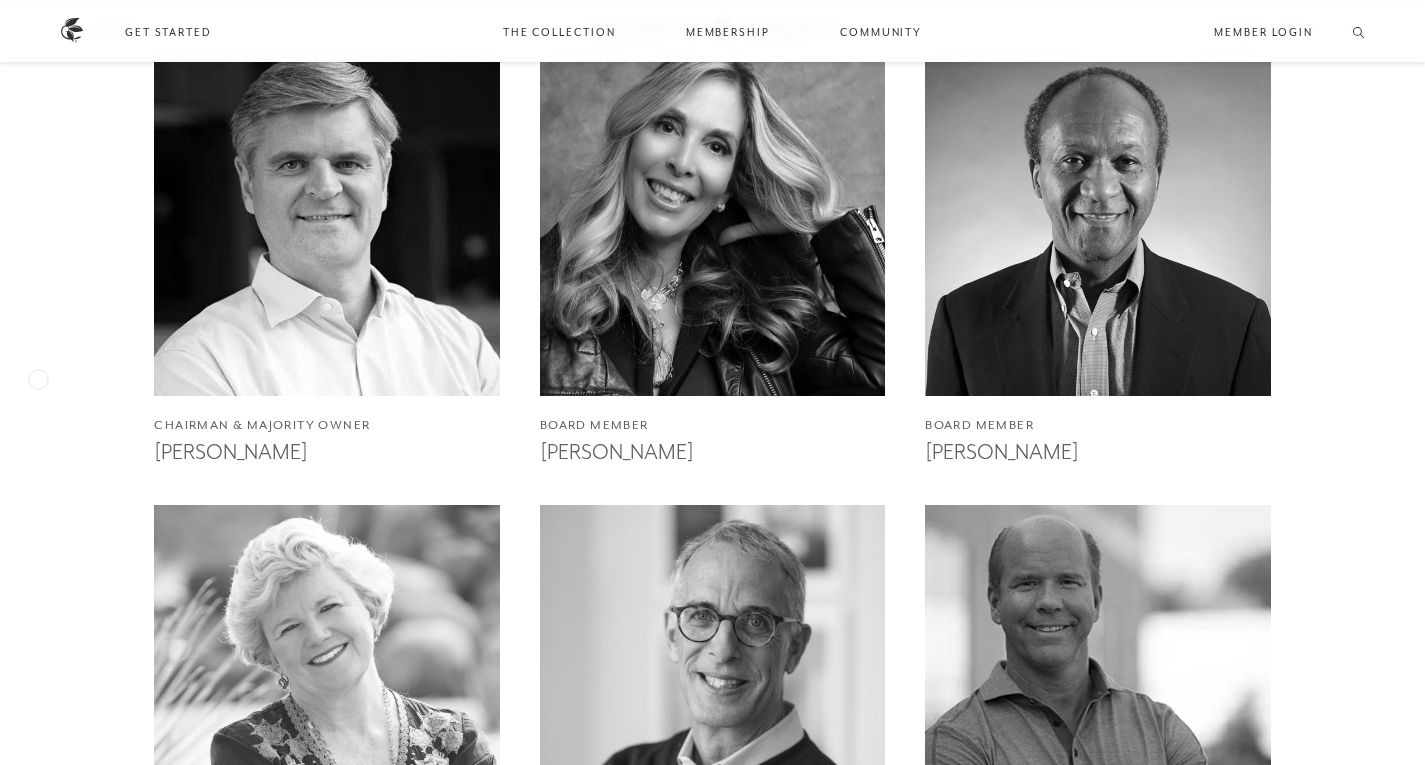 click on "Chairman & Majority Owner [PERSON_NAME] Board Member [PERSON_NAME] Board Member [PERSON_NAME] Board Member [PERSON_NAME] Board Member [PERSON_NAME] Board Member [PERSON_NAME] Board Member [PERSON_NAME] Board Member [PERSON_NAME]" at bounding box center [712, 712] 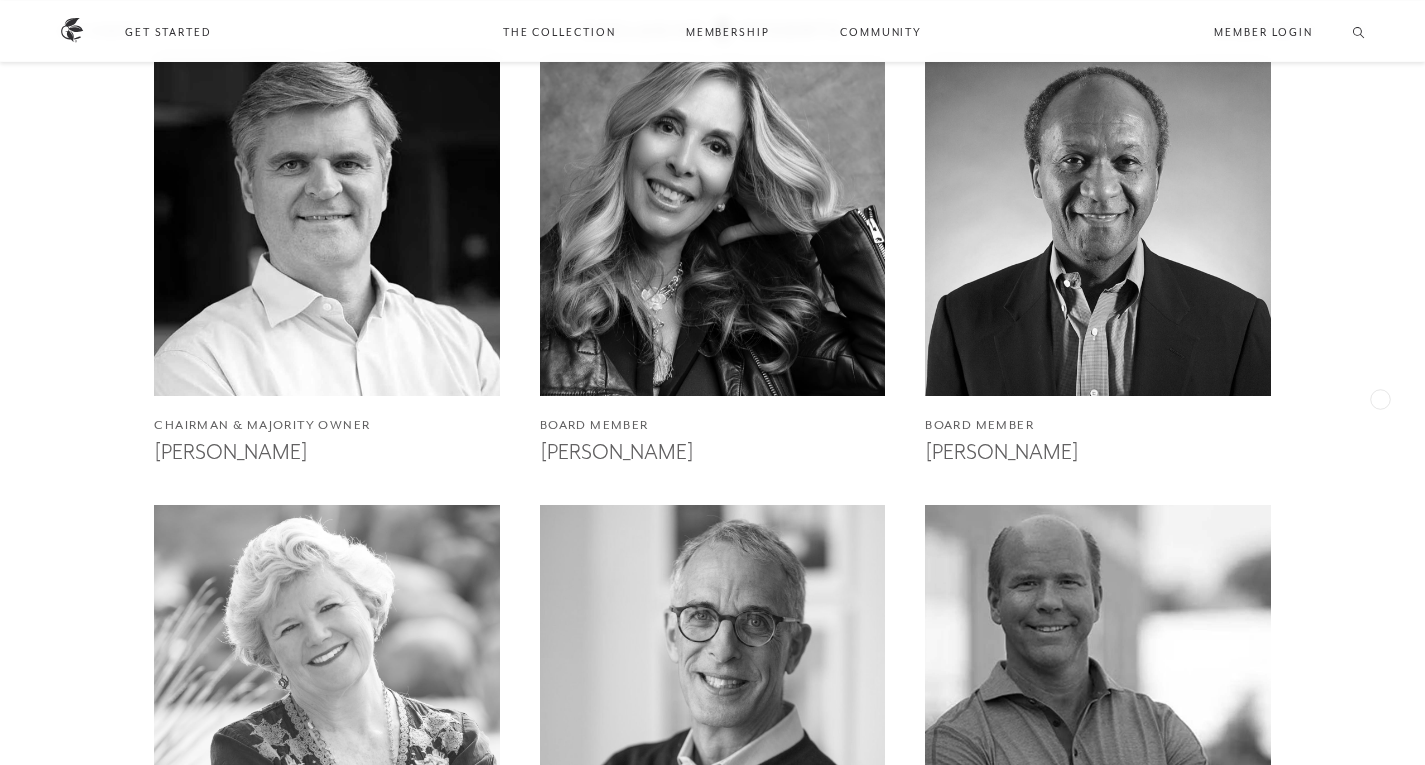click on "Chairman & Majority Owner [PERSON_NAME] Board Member [PERSON_NAME] Board Member [PERSON_NAME] Board Member [PERSON_NAME] Board Member [PERSON_NAME] Board Member [PERSON_NAME] Board Member [PERSON_NAME] Board Member [PERSON_NAME]" at bounding box center [712, 712] 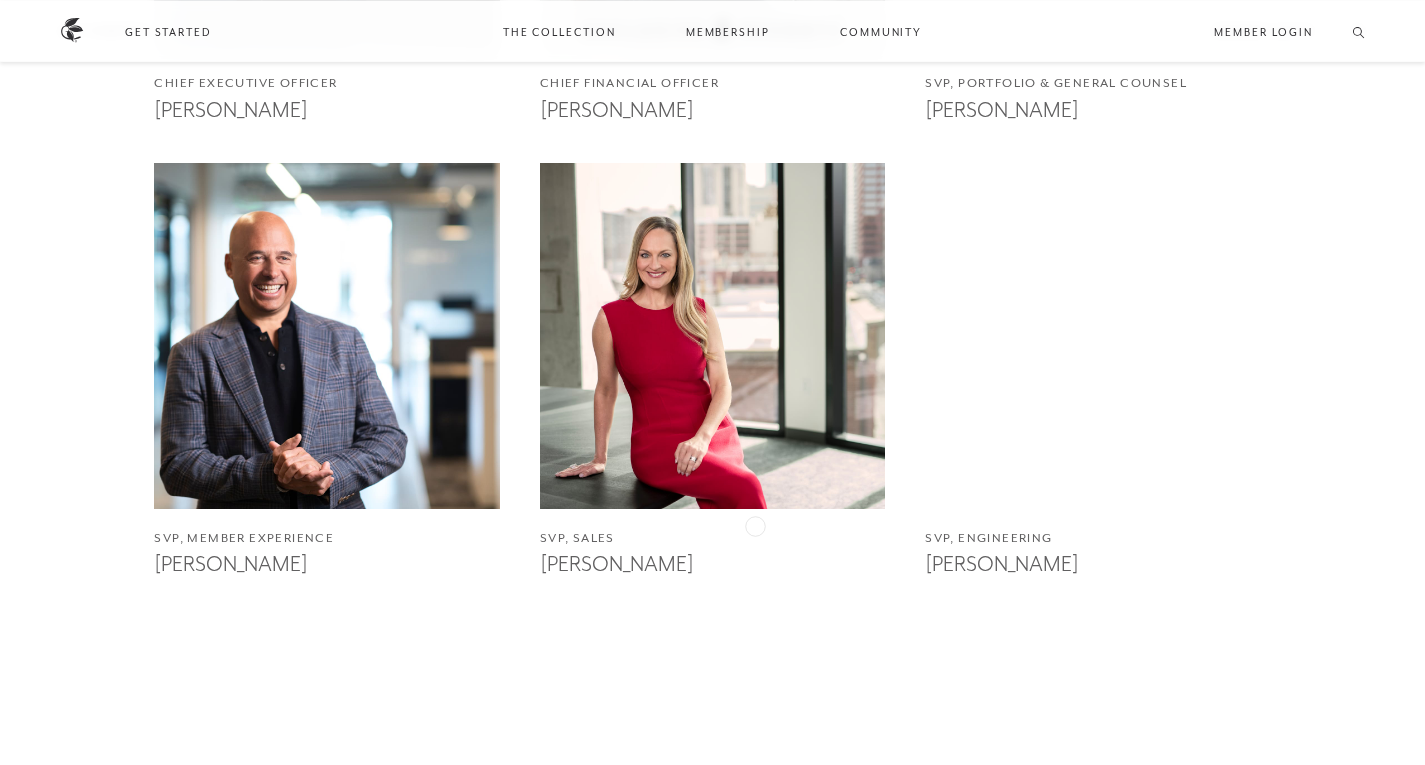 scroll, scrollTop: 1600, scrollLeft: 0, axis: vertical 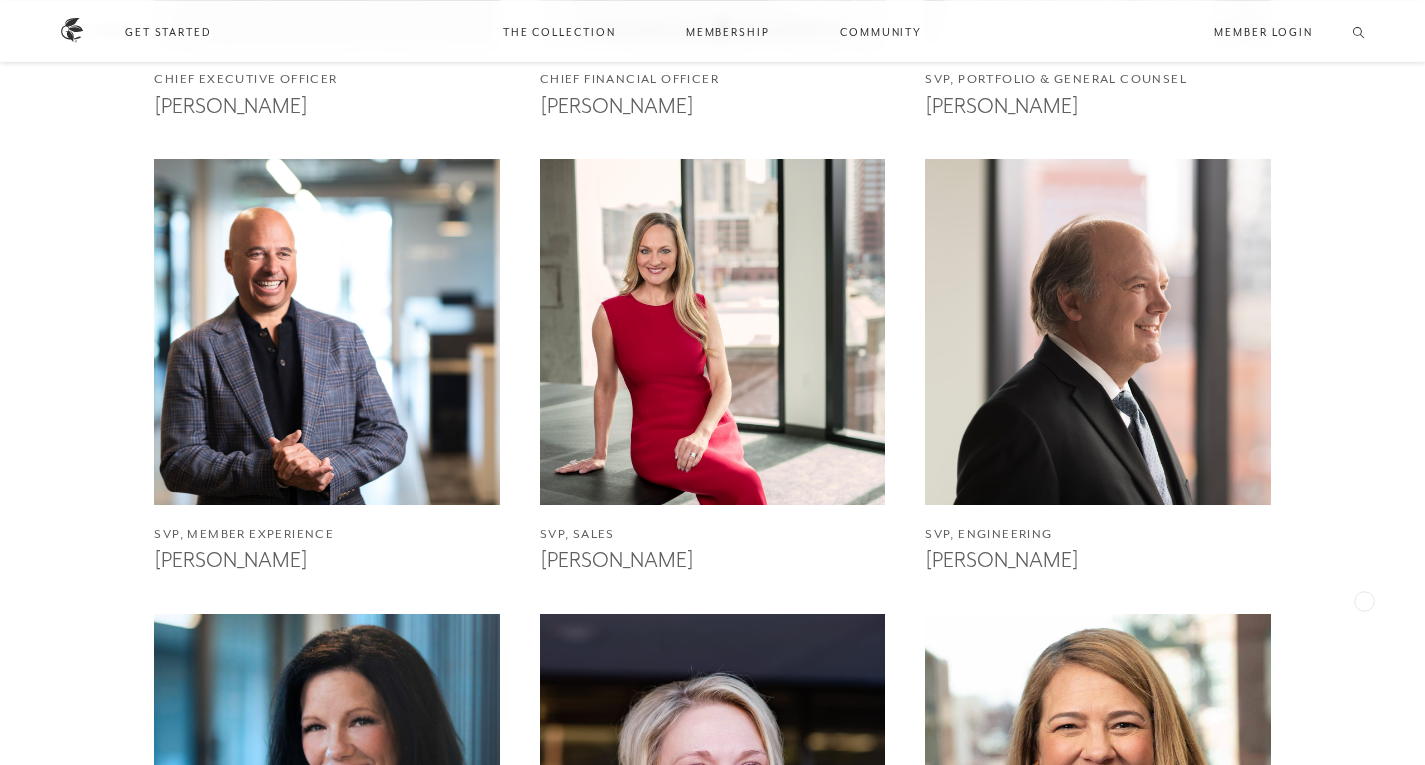 click on "Chief Executive Officer [PERSON_NAME] Chief Financial Officer [PERSON_NAME] SVP, Portfolio & General Counsel [PERSON_NAME] SVP, Member Experience [PERSON_NAME] SVP, Sales [PERSON_NAME] SVP, Engineering [PERSON_NAME] SVP, Human Resources & Talent Development [PERSON_NAME] SVP, Strategy & Business Development [PERSON_NAME] SVP, Experience Collection [PERSON_NAME] VP, Member Engagement [PERSON_NAME], Real Estate Initiatives [PERSON_NAME] SVP, Marketing [PERSON_NAME]" at bounding box center (712, 603) 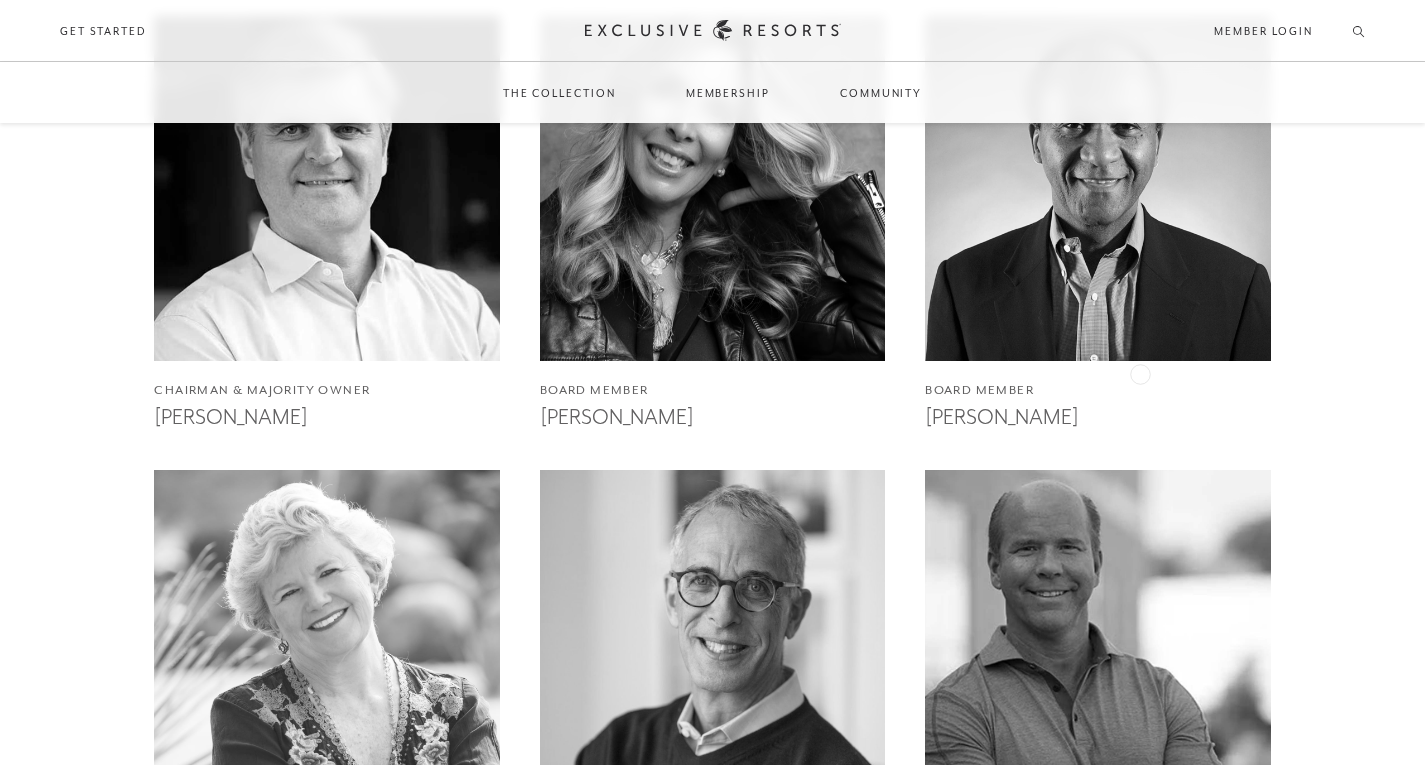 scroll, scrollTop: 3500, scrollLeft: 0, axis: vertical 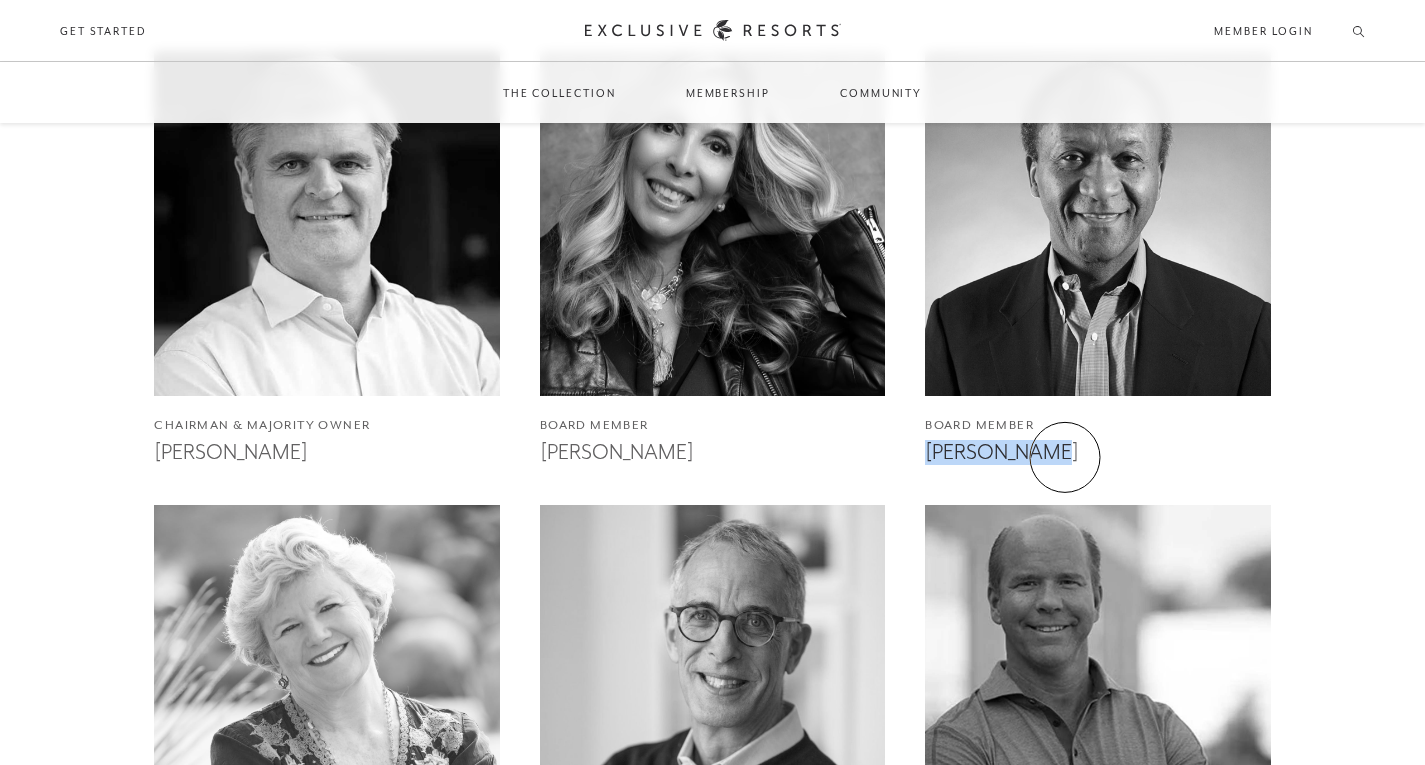 drag, startPoint x: 918, startPoint y: 449, endPoint x: 1065, endPoint y: 457, distance: 147.21753 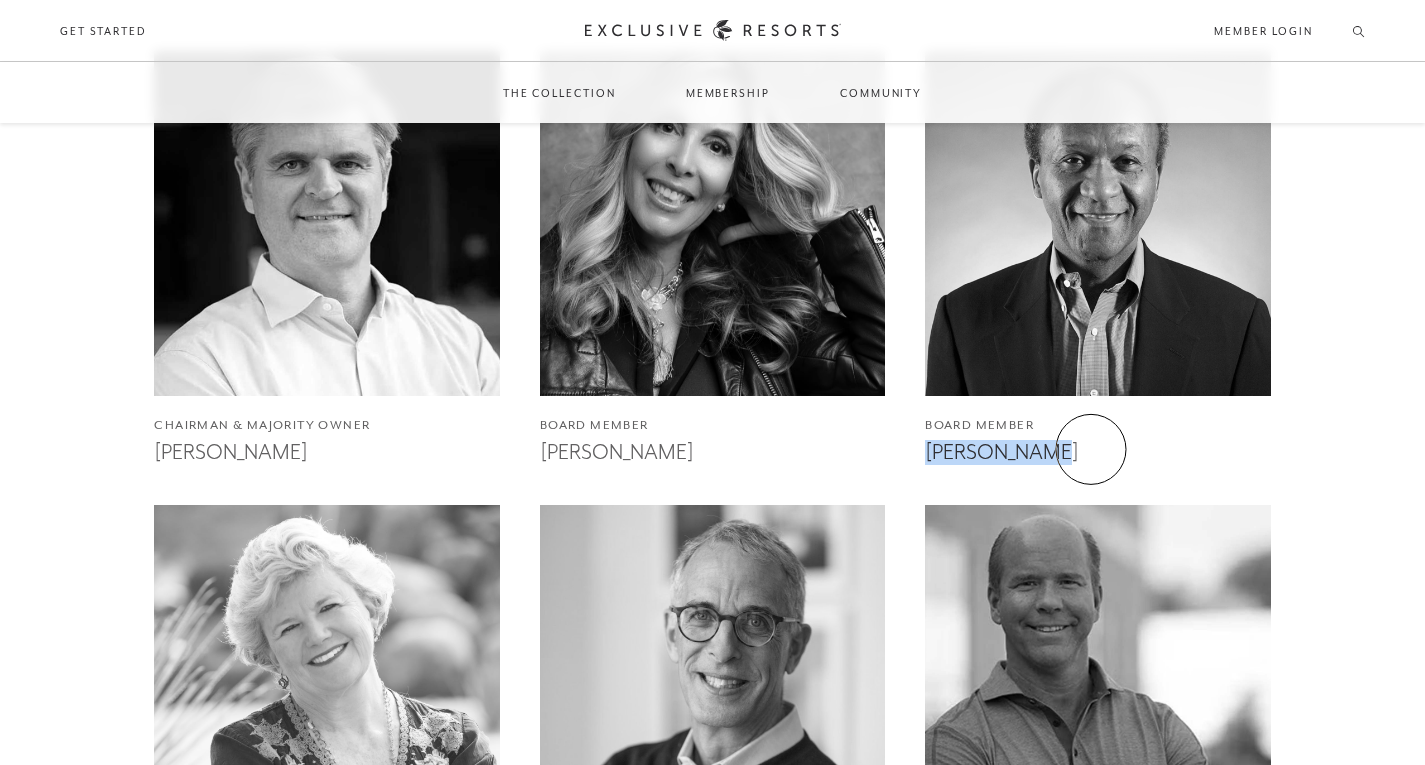 copy on "[PERSON_NAME]" 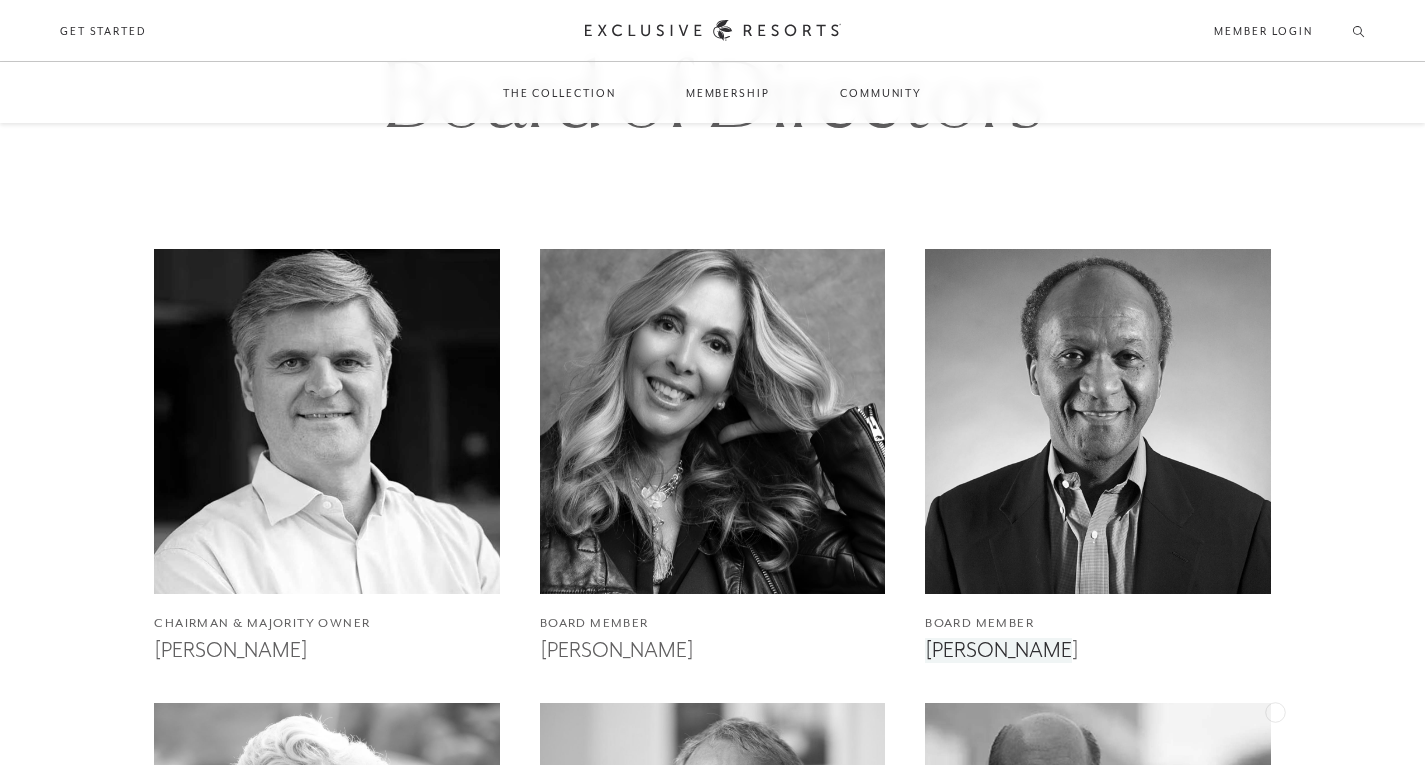 scroll, scrollTop: 3300, scrollLeft: 0, axis: vertical 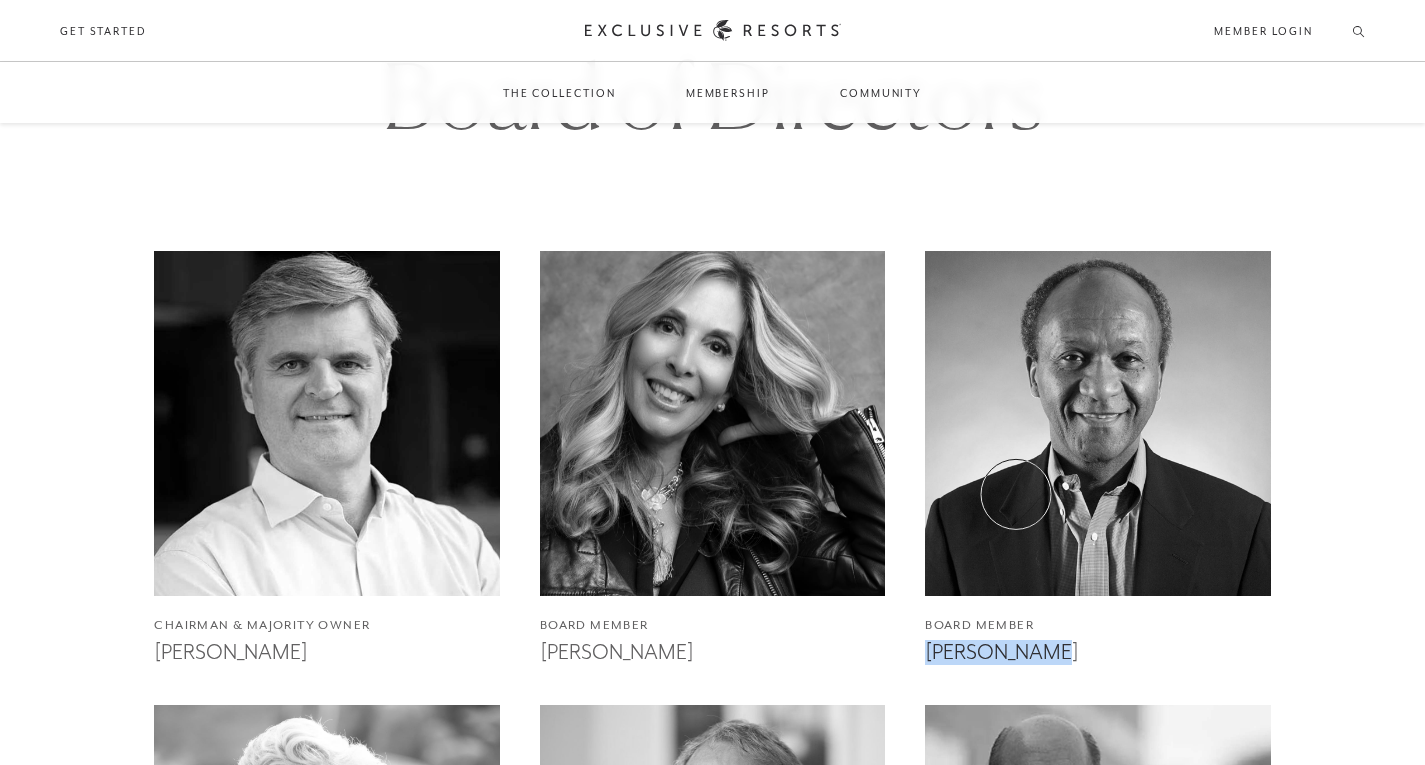 click at bounding box center (1097, 423) 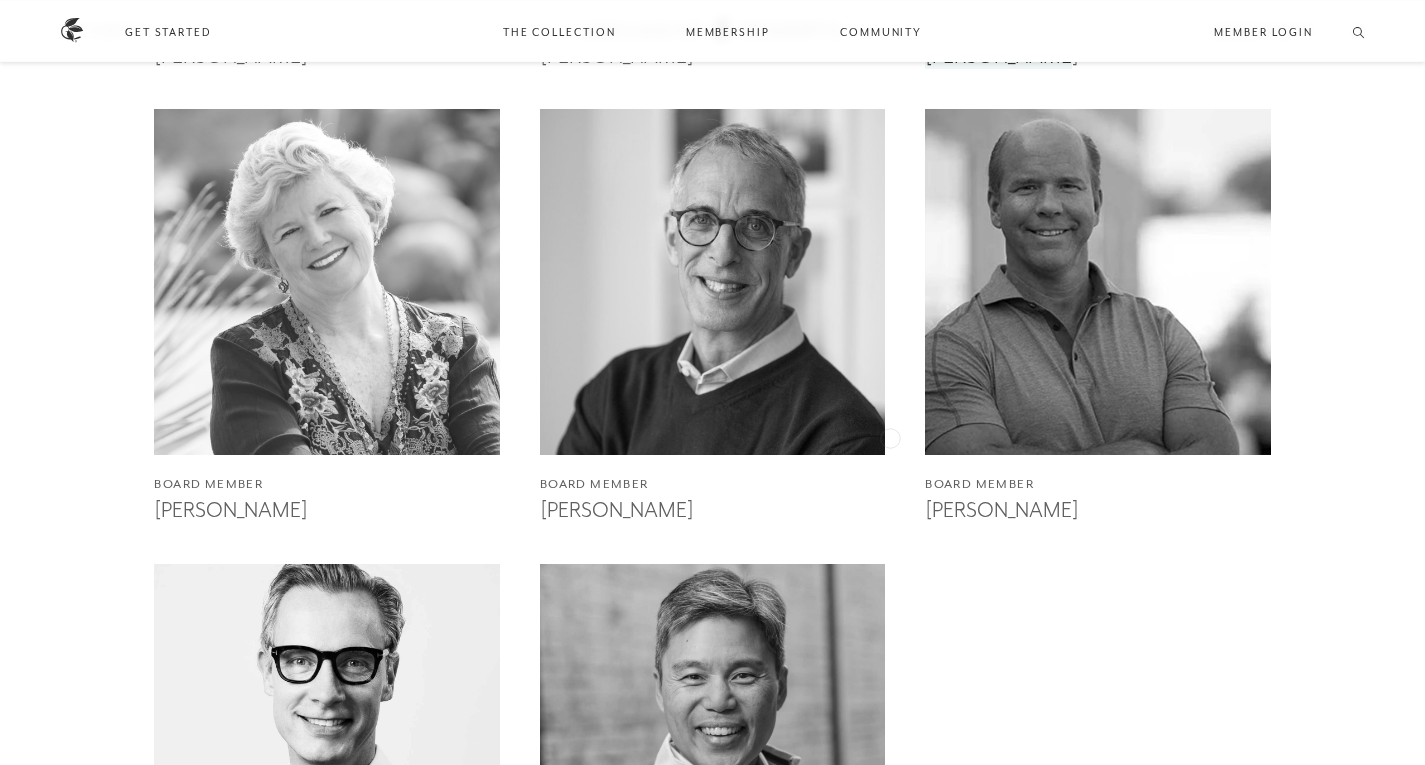 scroll, scrollTop: 3900, scrollLeft: 0, axis: vertical 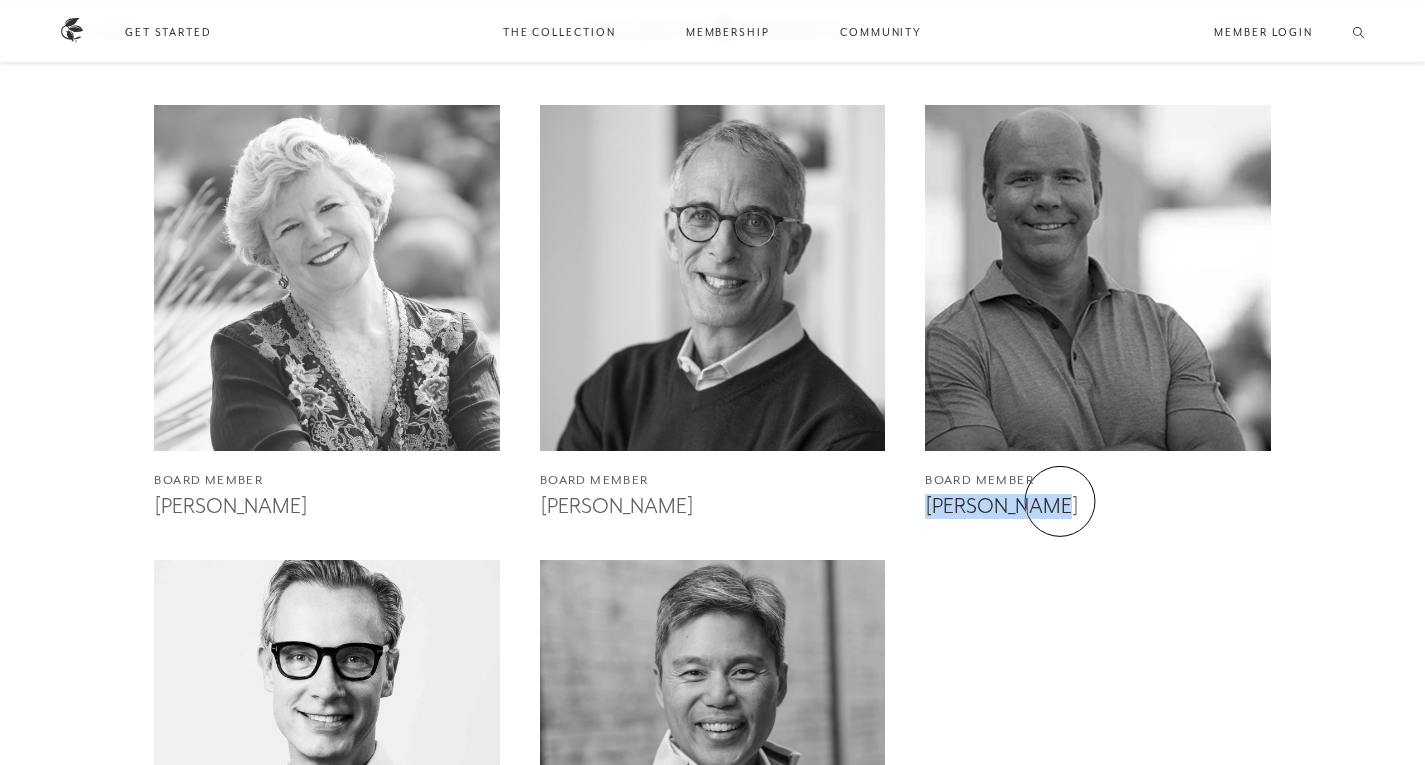 drag, startPoint x: 914, startPoint y: 503, endPoint x: 1060, endPoint y: 501, distance: 146.0137 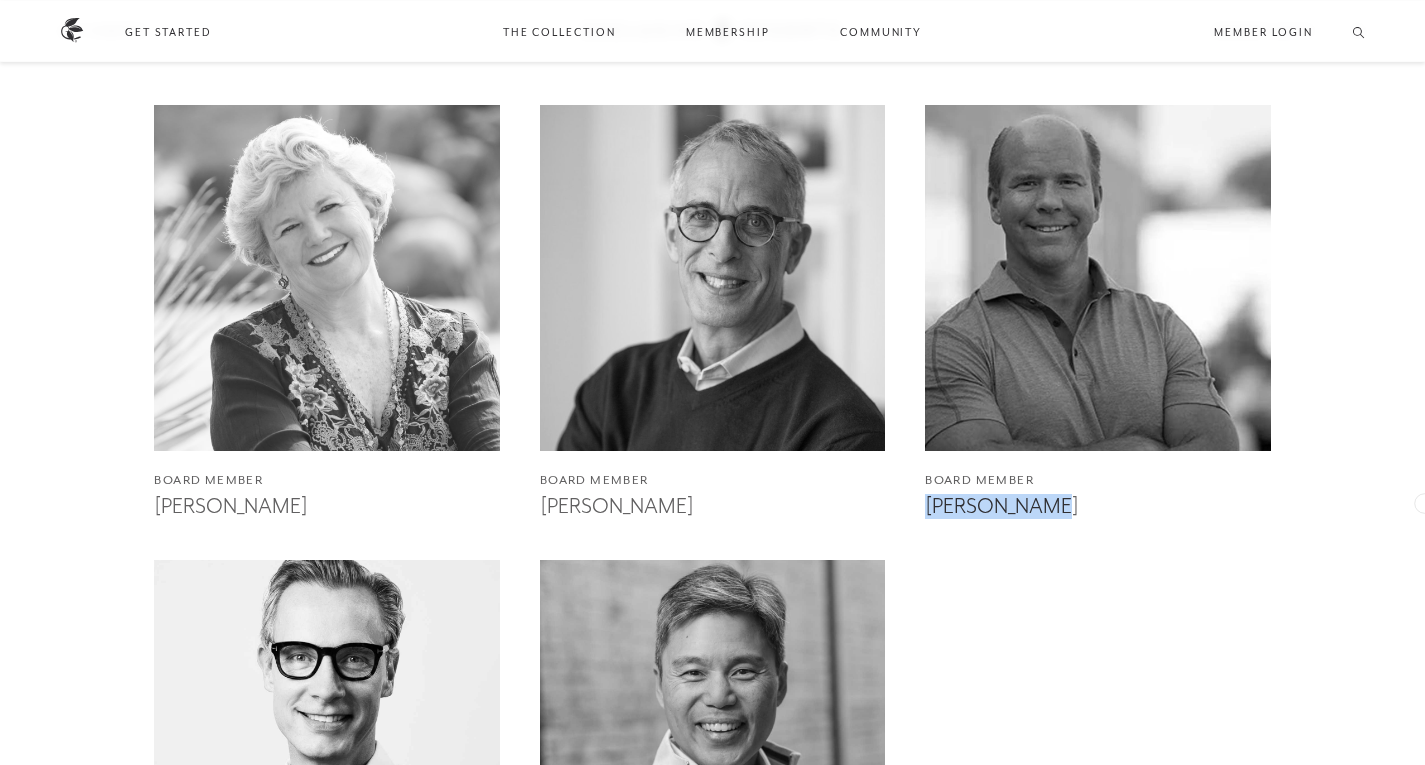 copy on "[PERSON_NAME]" 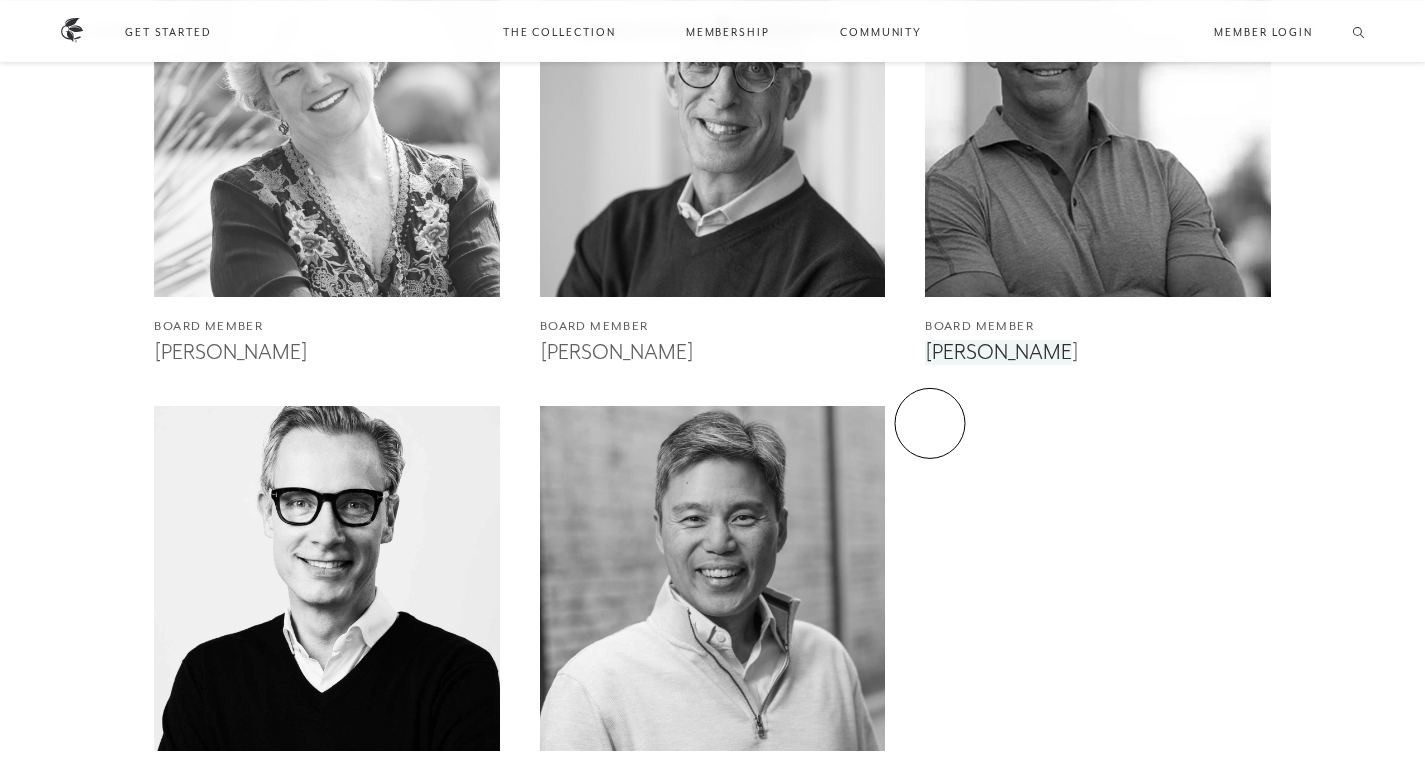 scroll, scrollTop: 4200, scrollLeft: 0, axis: vertical 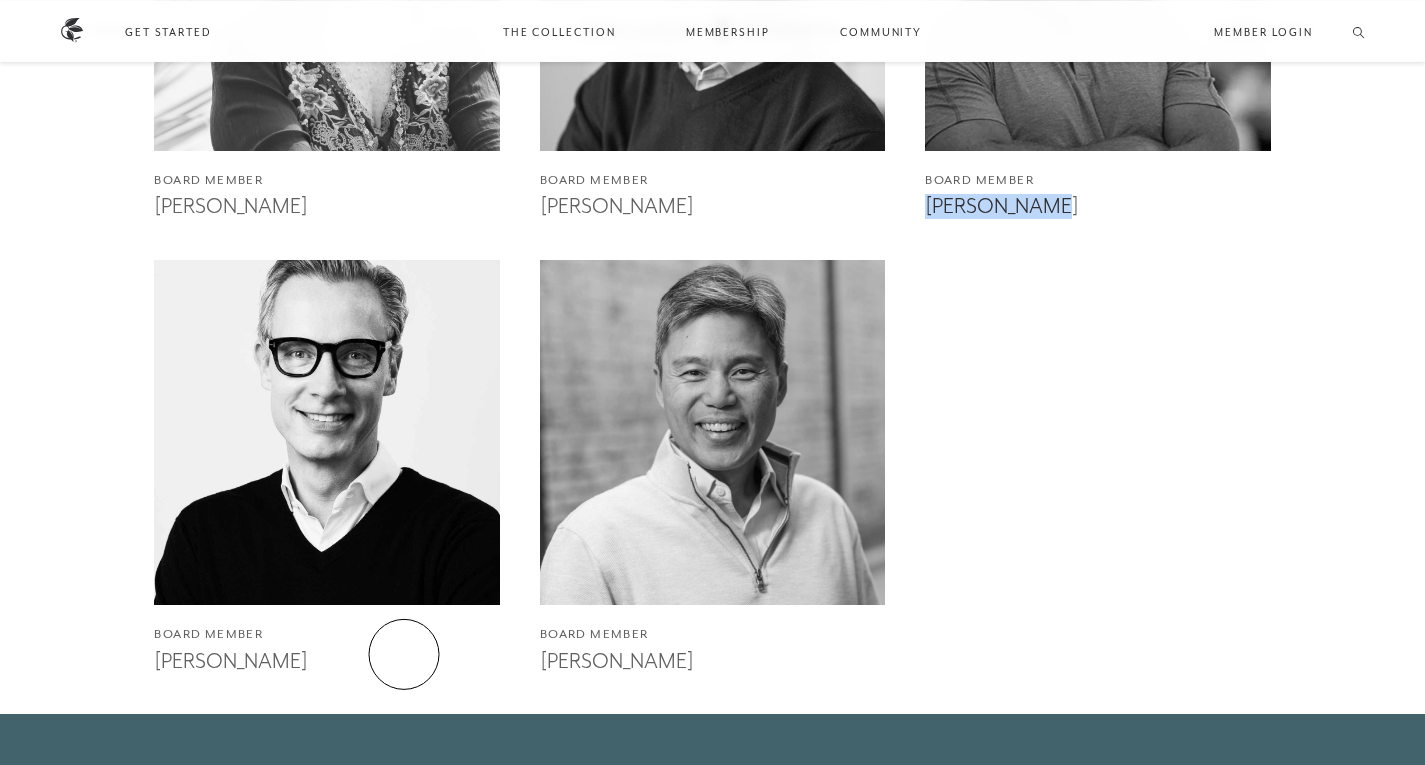 drag, startPoint x: 140, startPoint y: 654, endPoint x: 404, endPoint y: 654, distance: 264 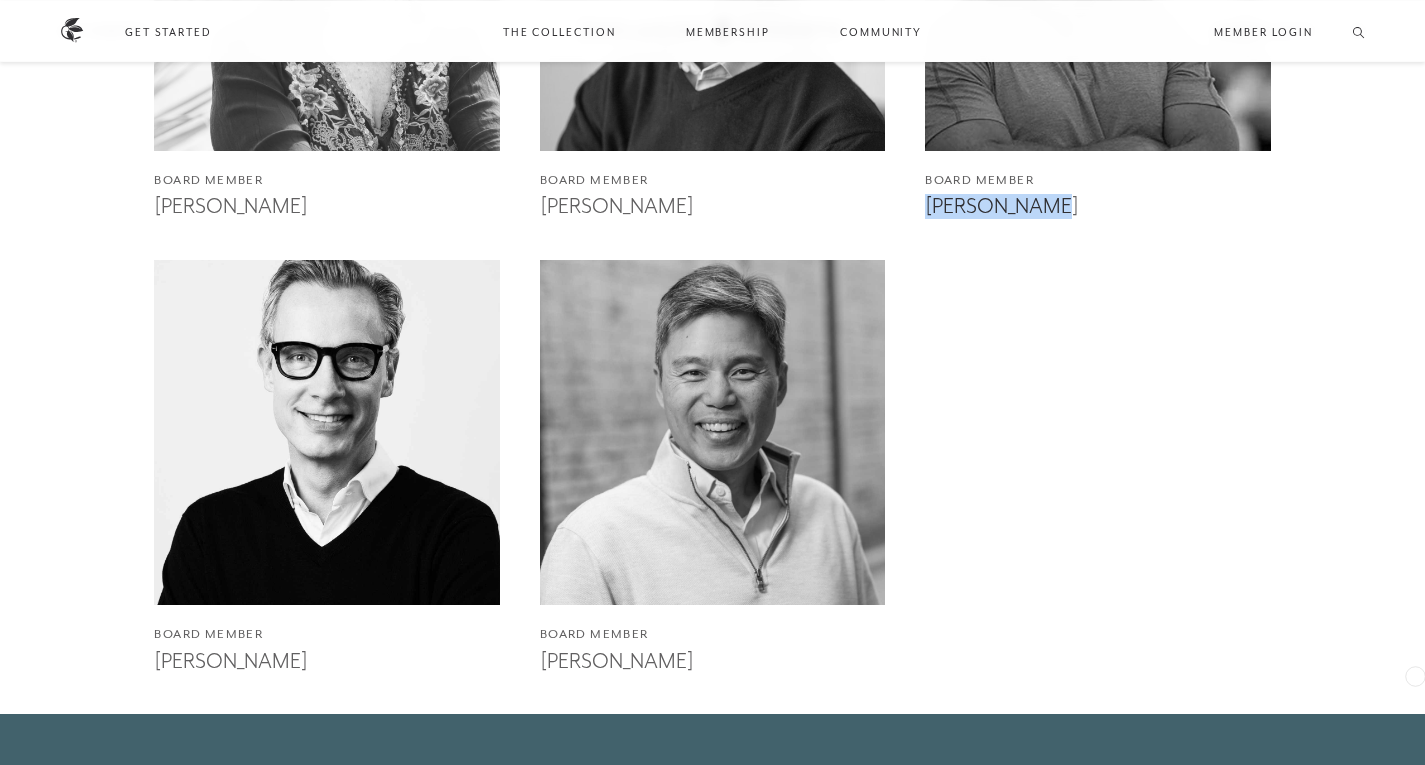 copy on "[PERSON_NAME]" 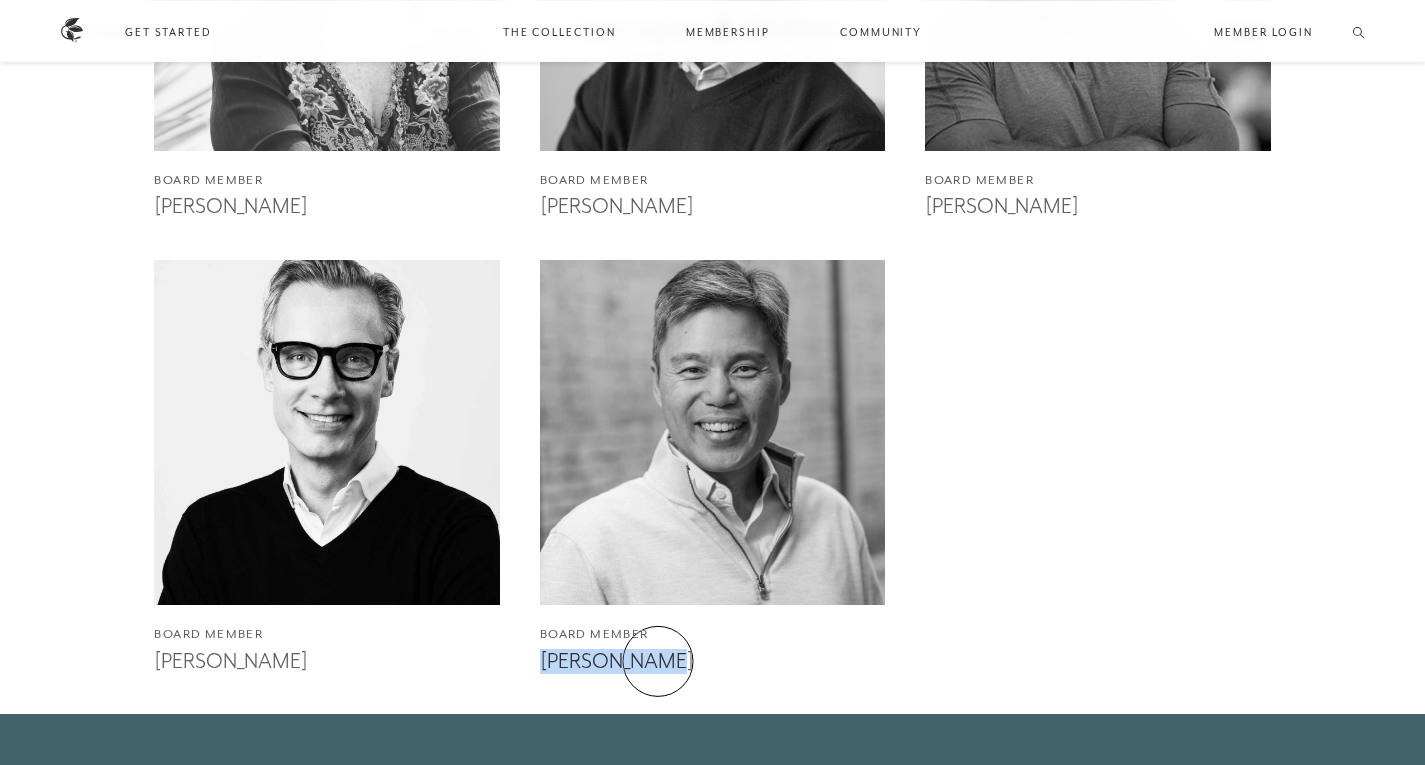 drag, startPoint x: 528, startPoint y: 664, endPoint x: 658, endPoint y: 661, distance: 130.0346 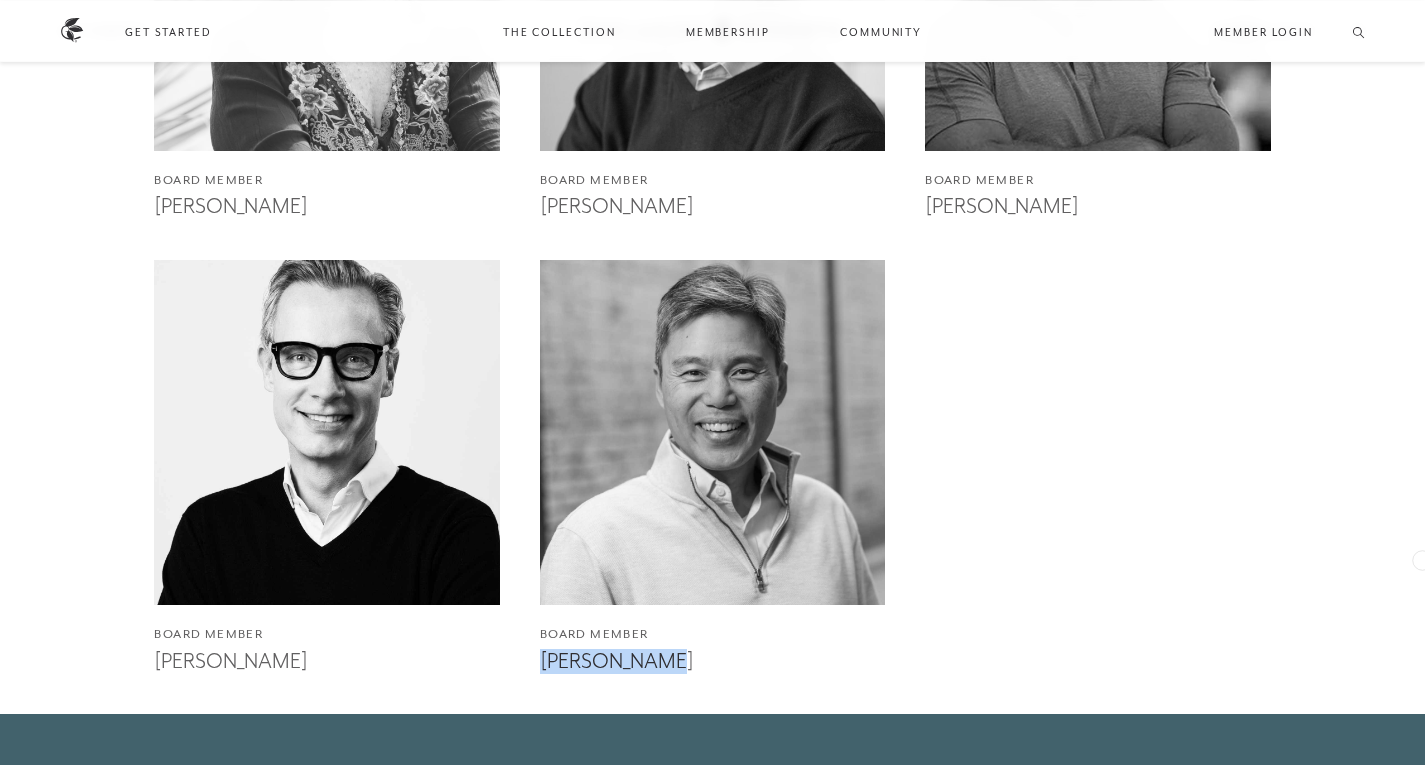 copy on "[PERSON_NAME]" 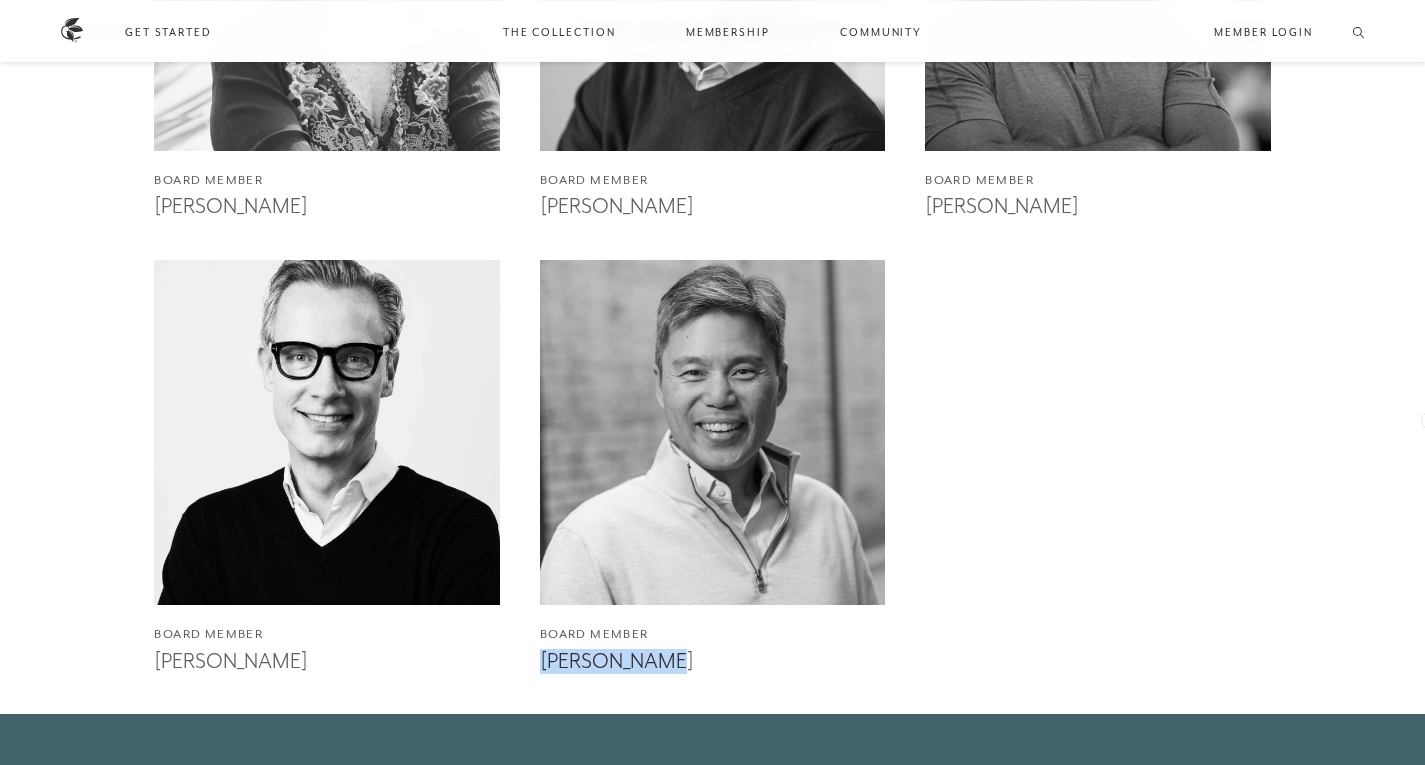 copy on "[PERSON_NAME]" 